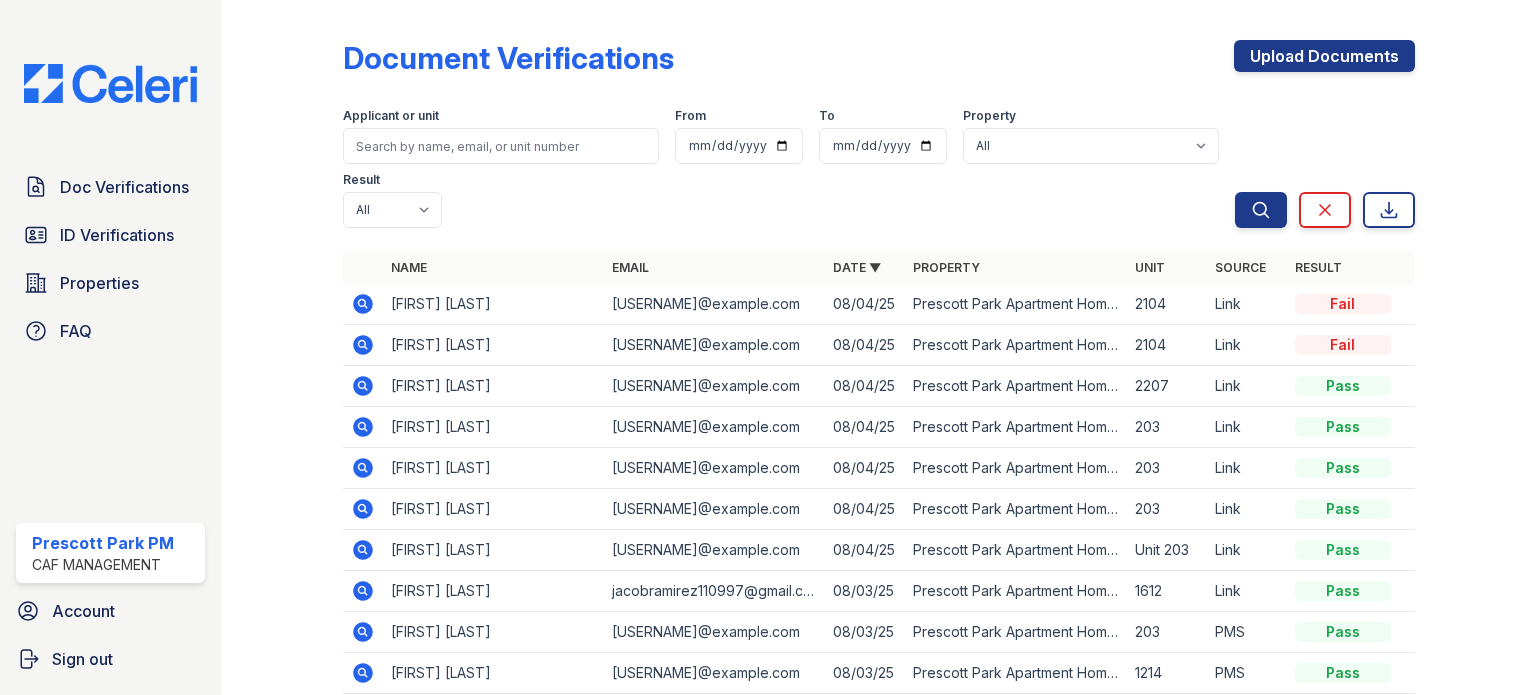 scroll, scrollTop: 0, scrollLeft: 0, axis: both 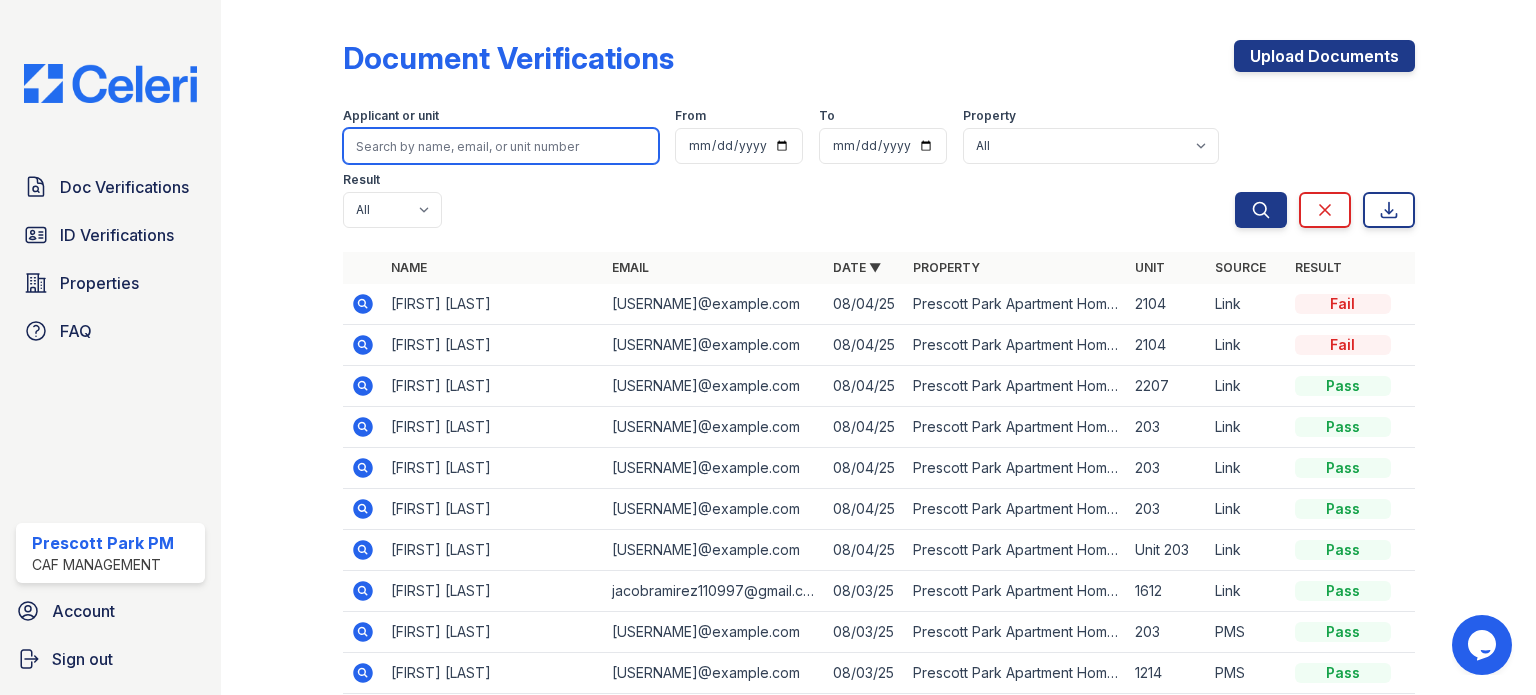 click at bounding box center (501, 146) 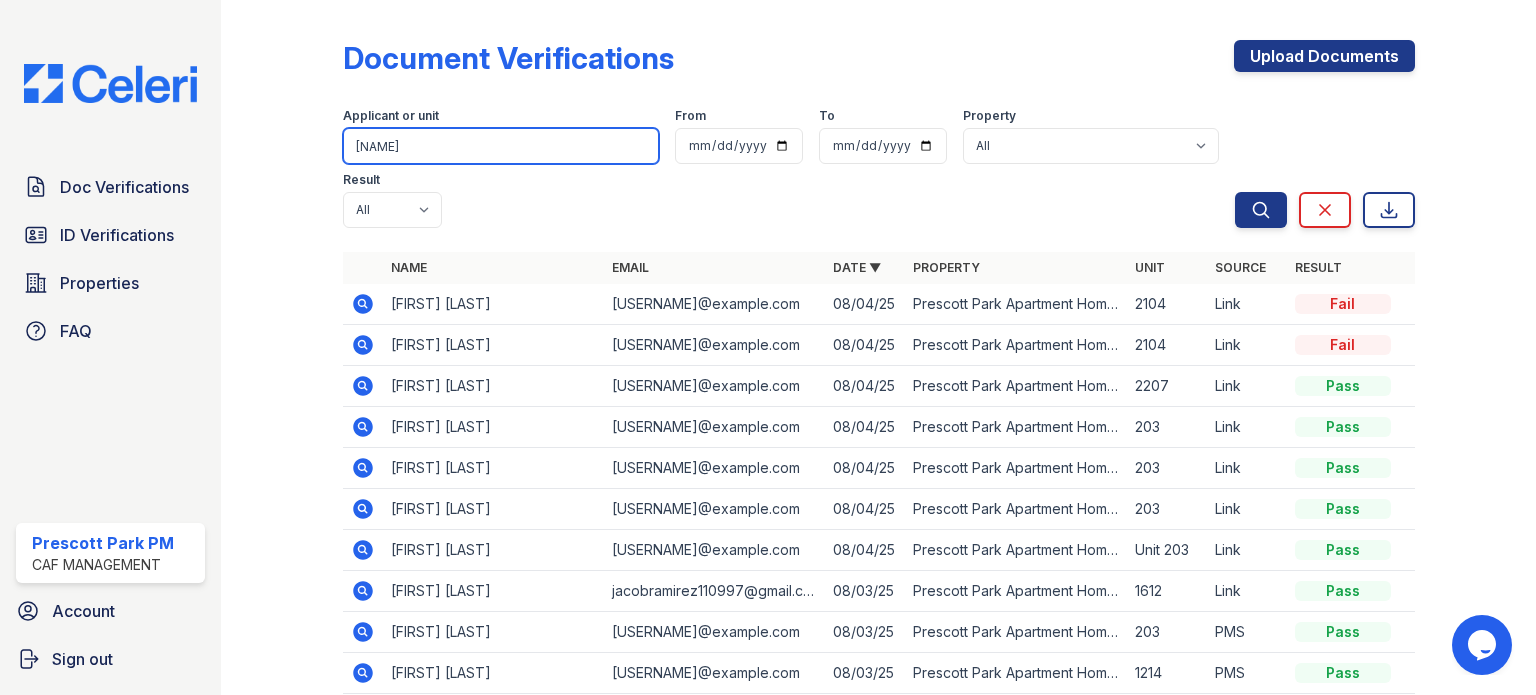 type on "lewis" 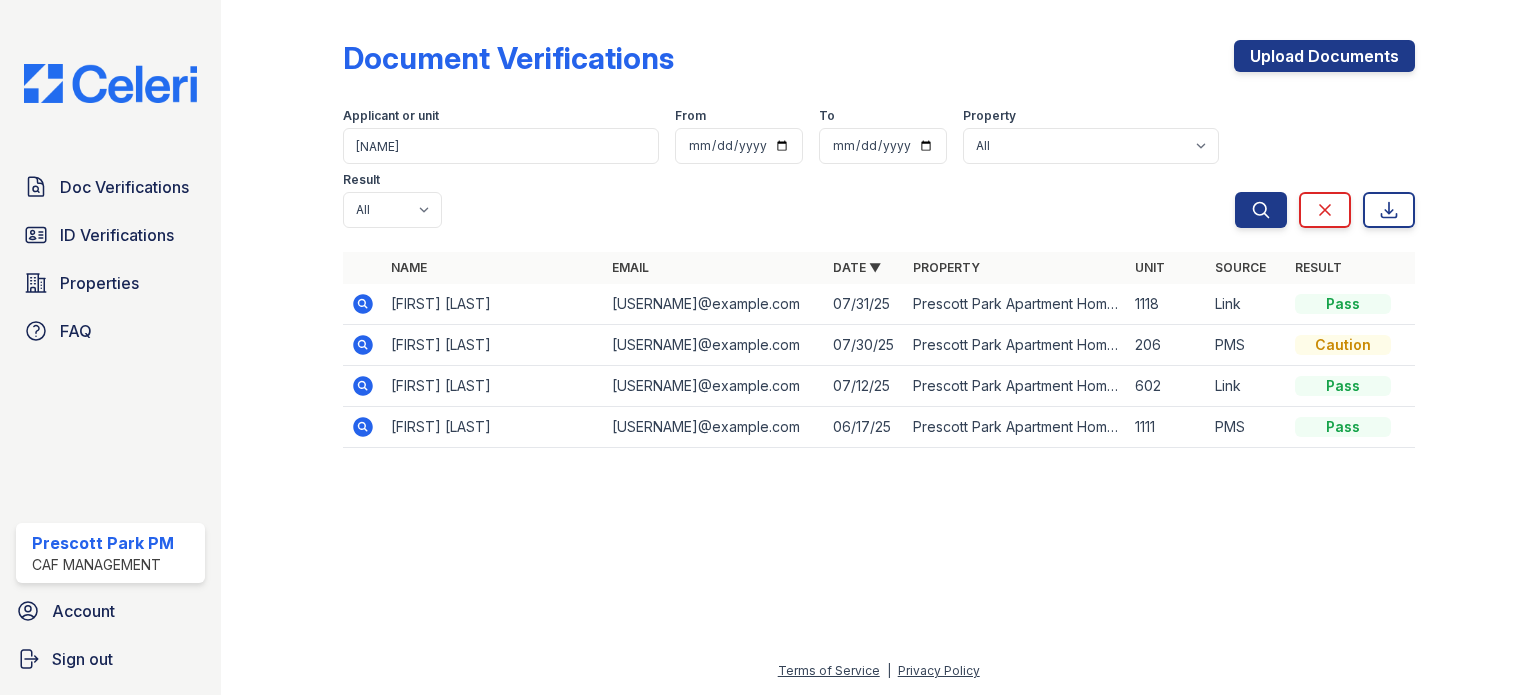 click 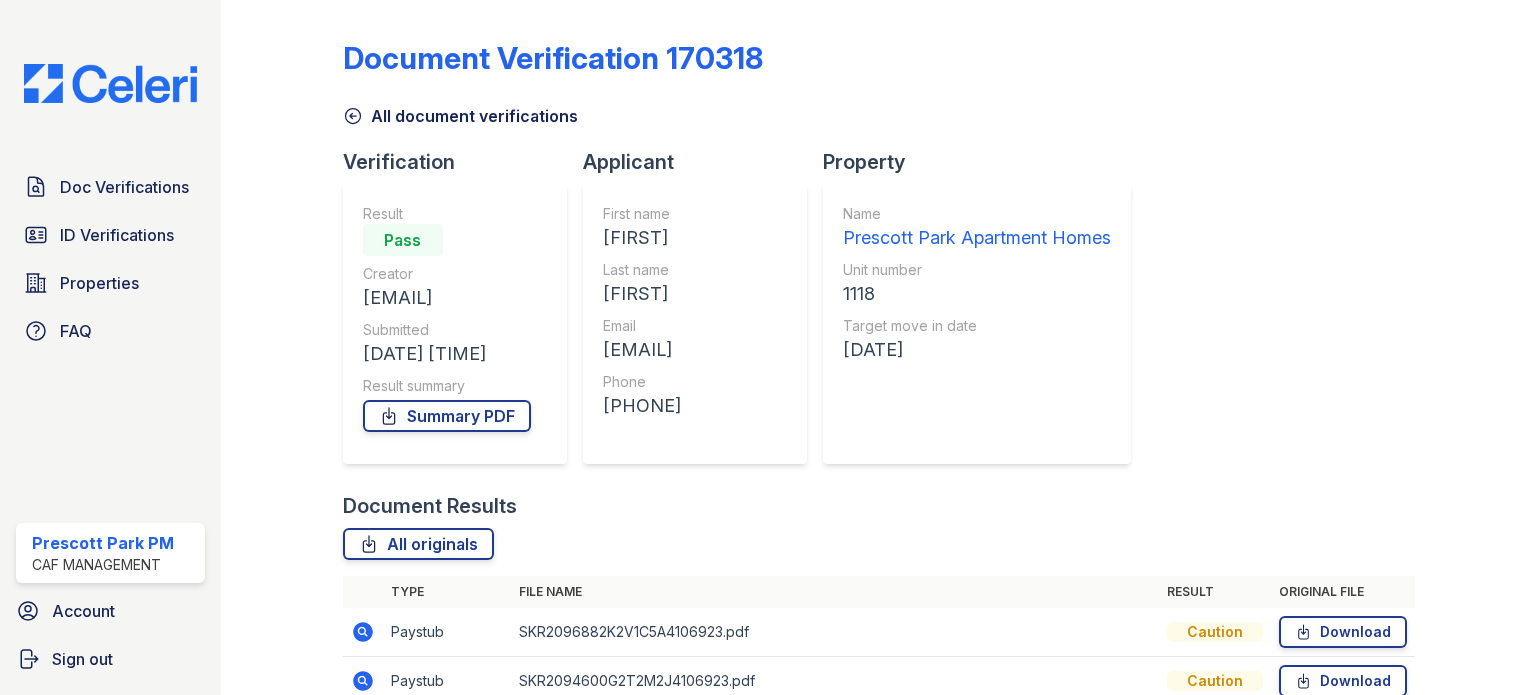 scroll, scrollTop: 0, scrollLeft: 0, axis: both 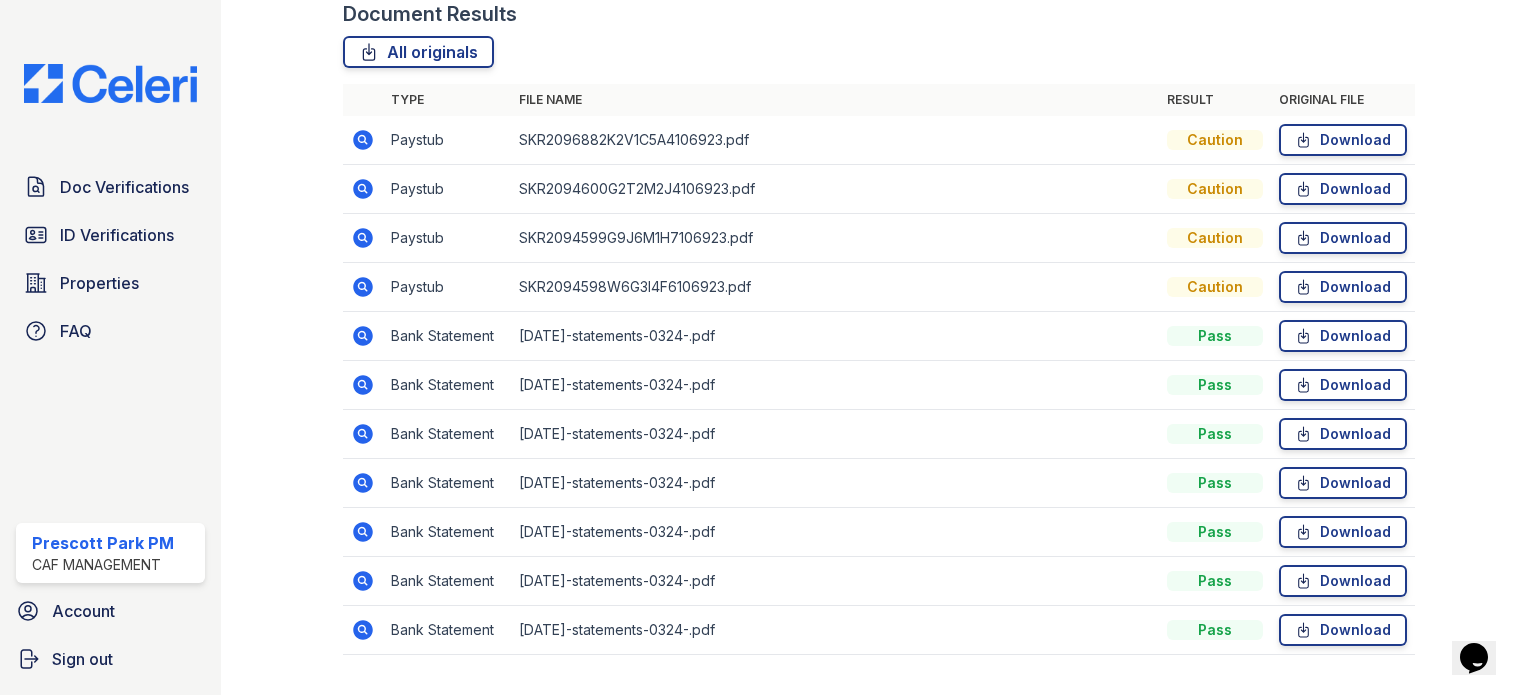 click 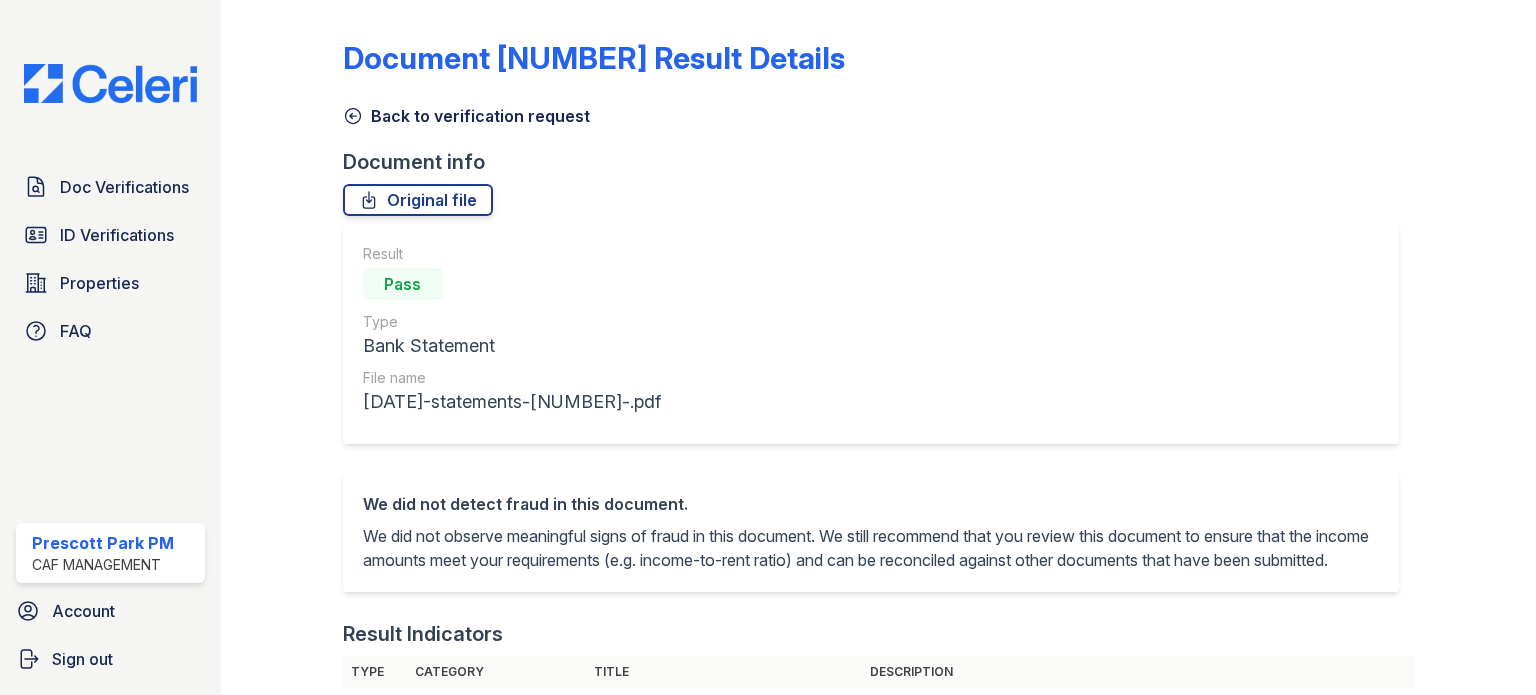 scroll, scrollTop: 0, scrollLeft: 0, axis: both 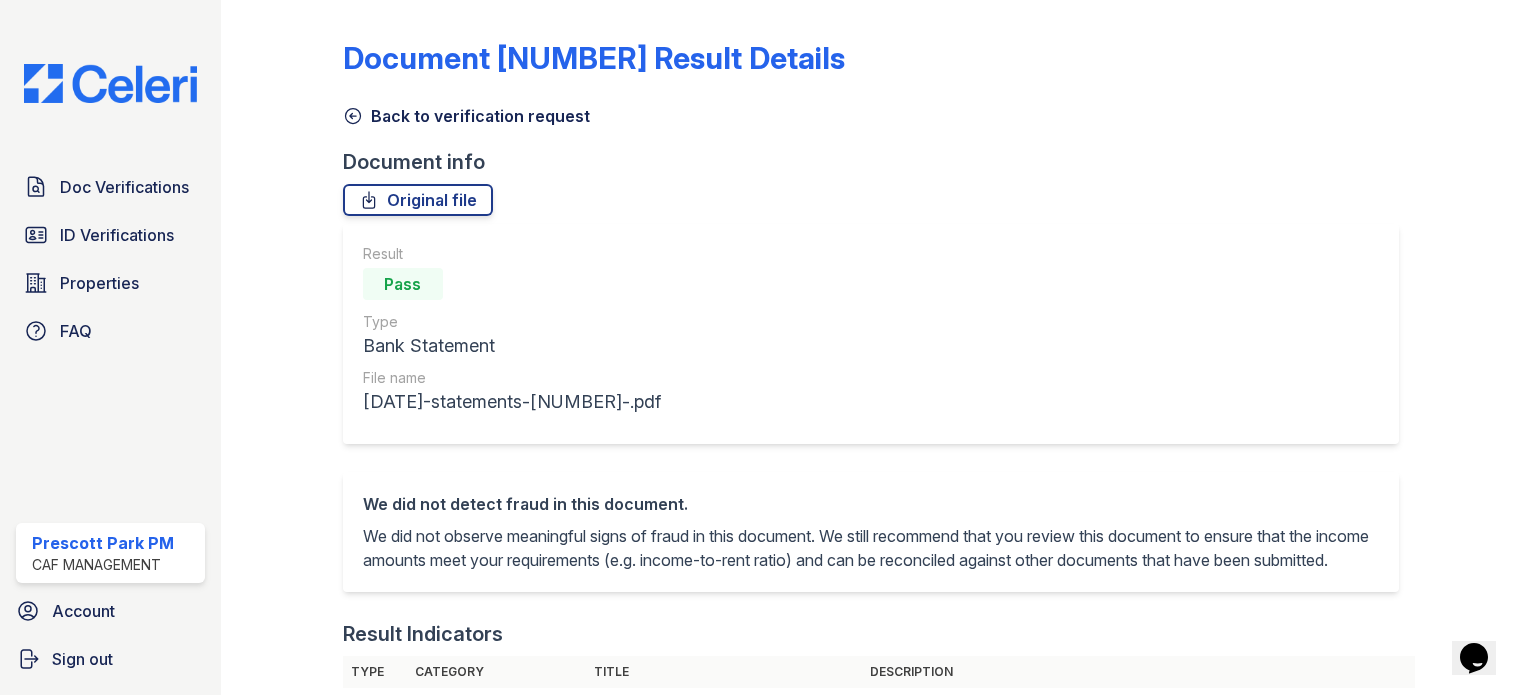 click 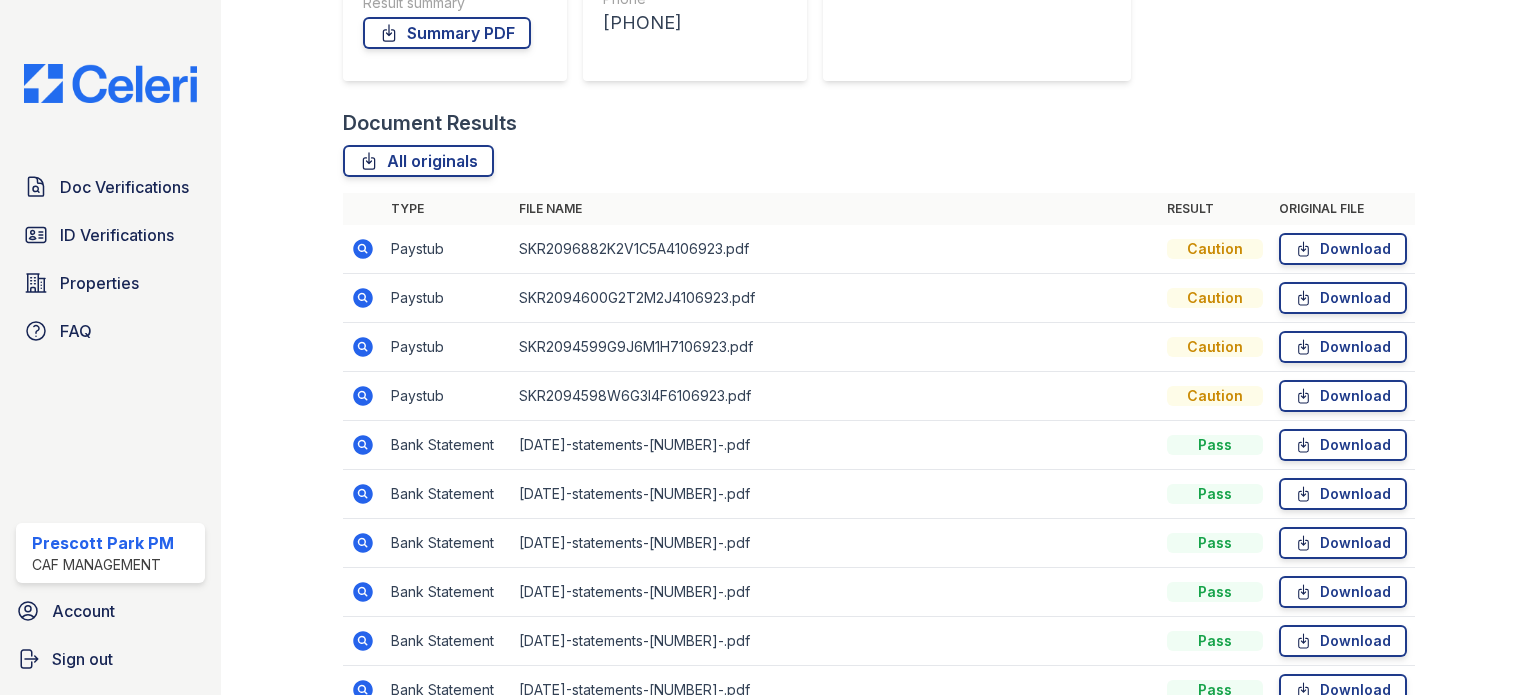 scroll, scrollTop: 400, scrollLeft: 0, axis: vertical 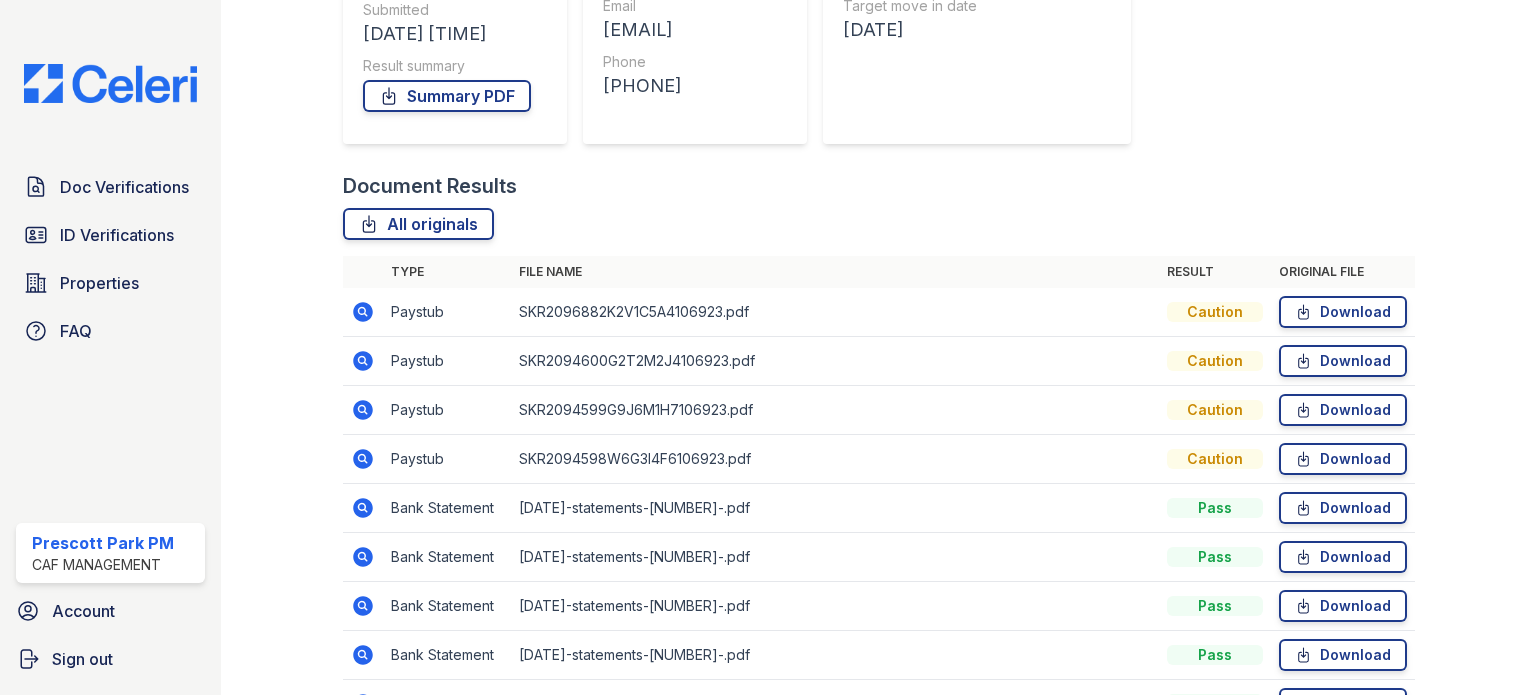click 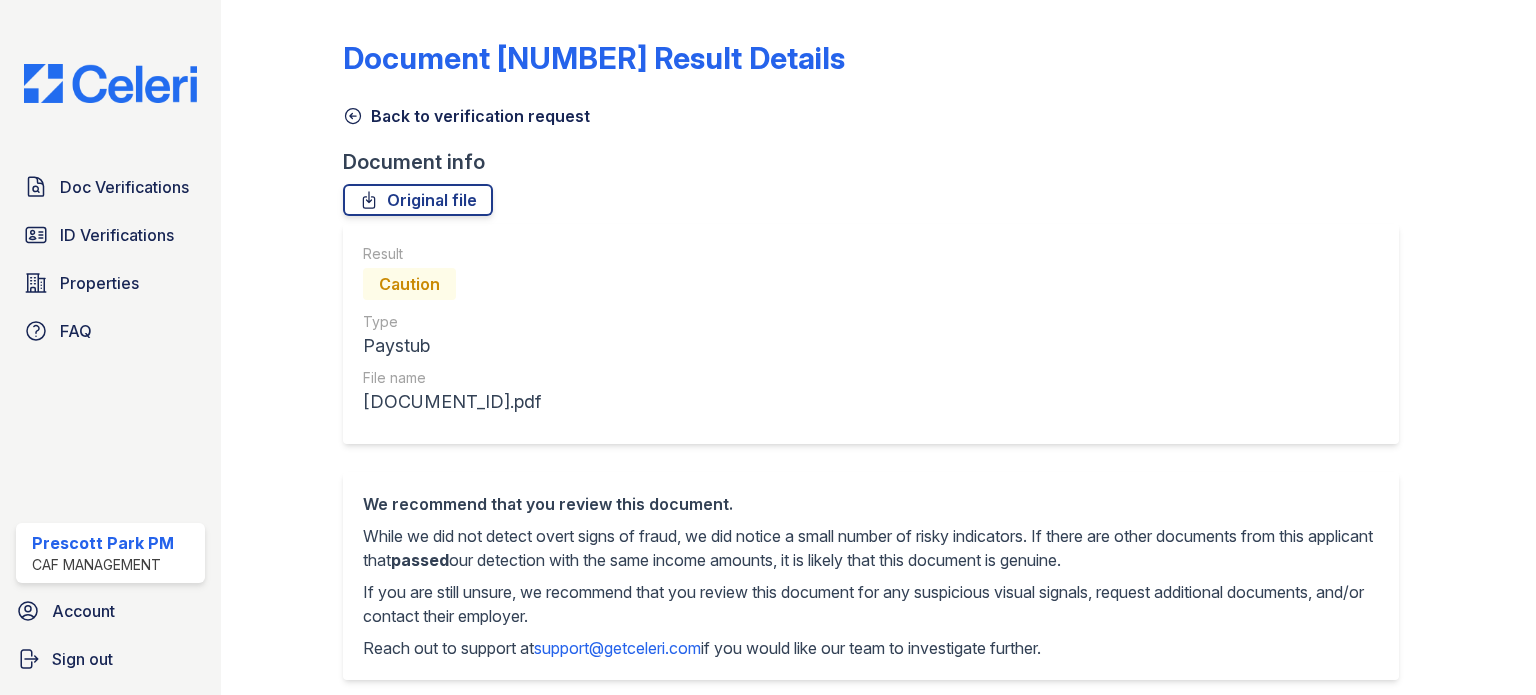 scroll, scrollTop: 0, scrollLeft: 0, axis: both 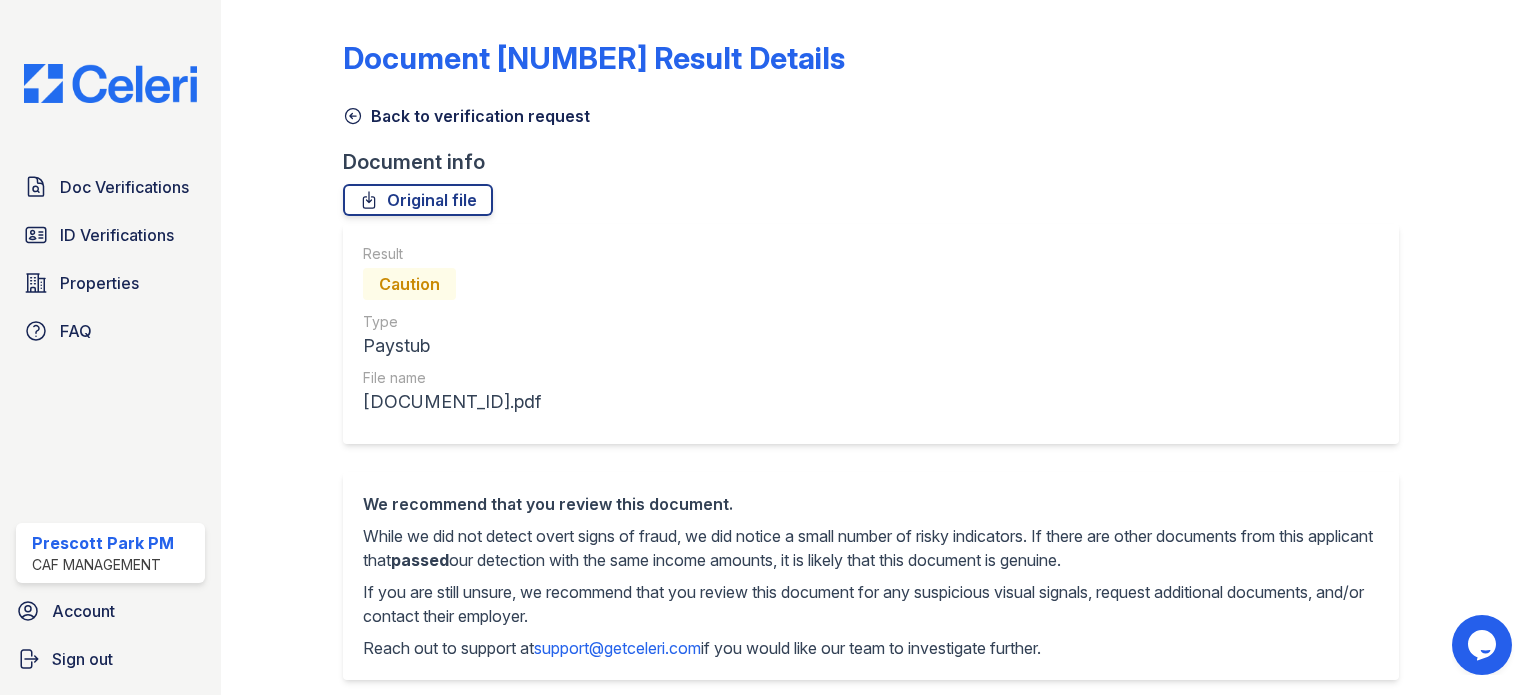 click on "Back to verification request" at bounding box center (466, 116) 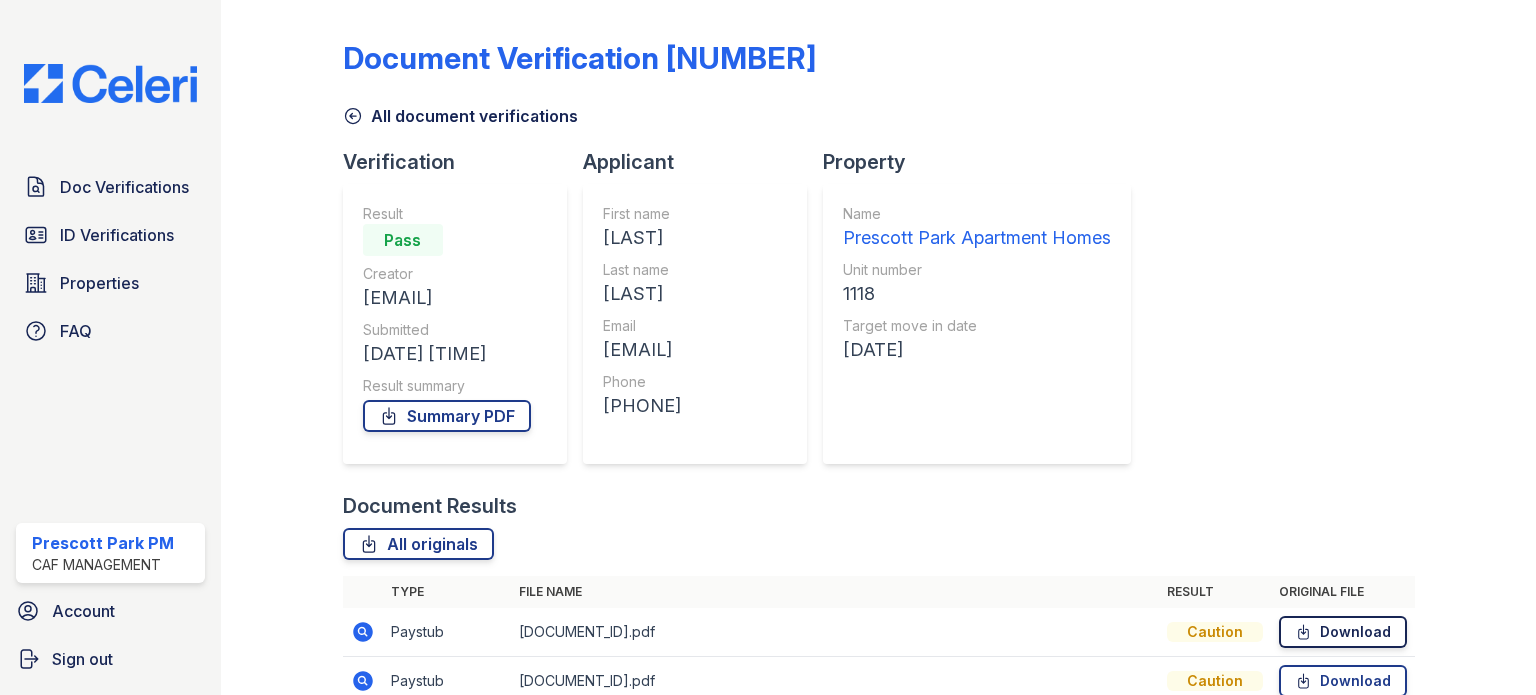 click 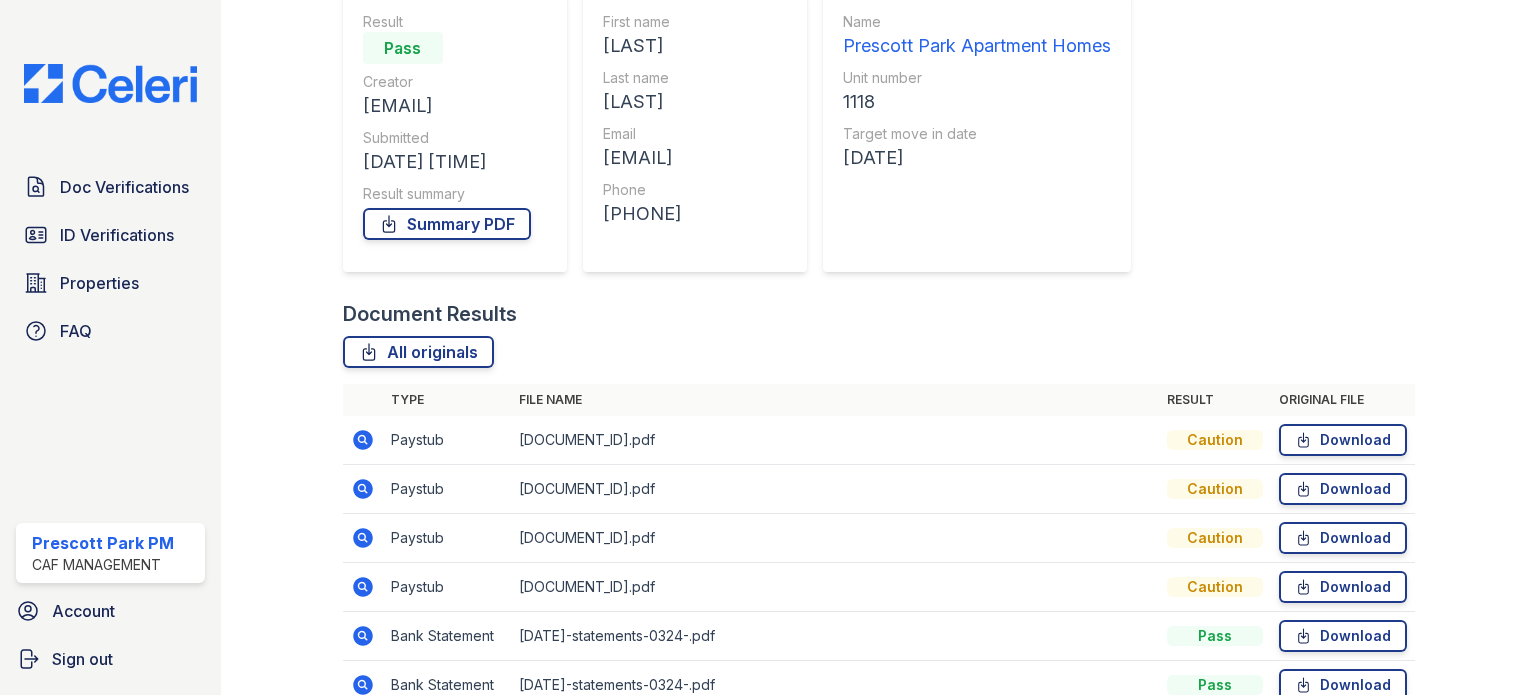 scroll, scrollTop: 200, scrollLeft: 0, axis: vertical 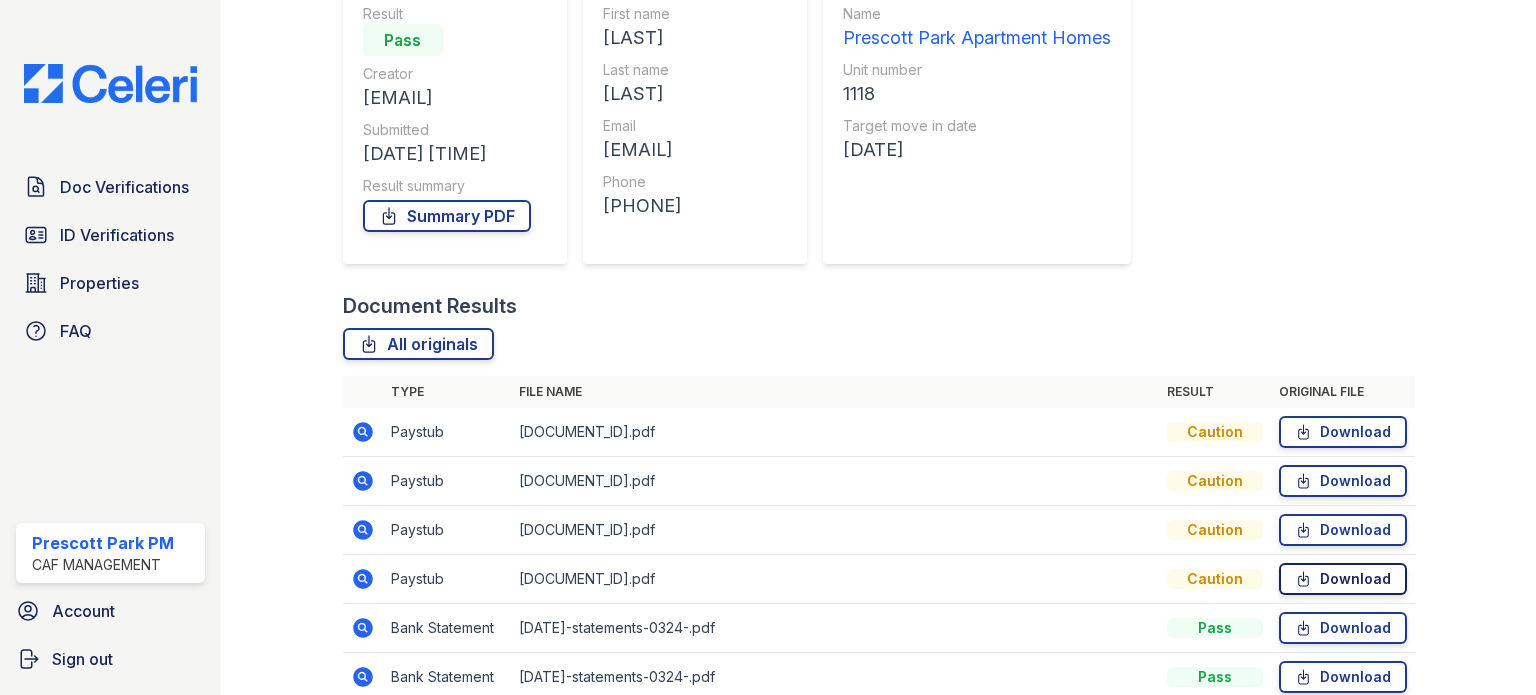 click on "Download" at bounding box center (1343, 579) 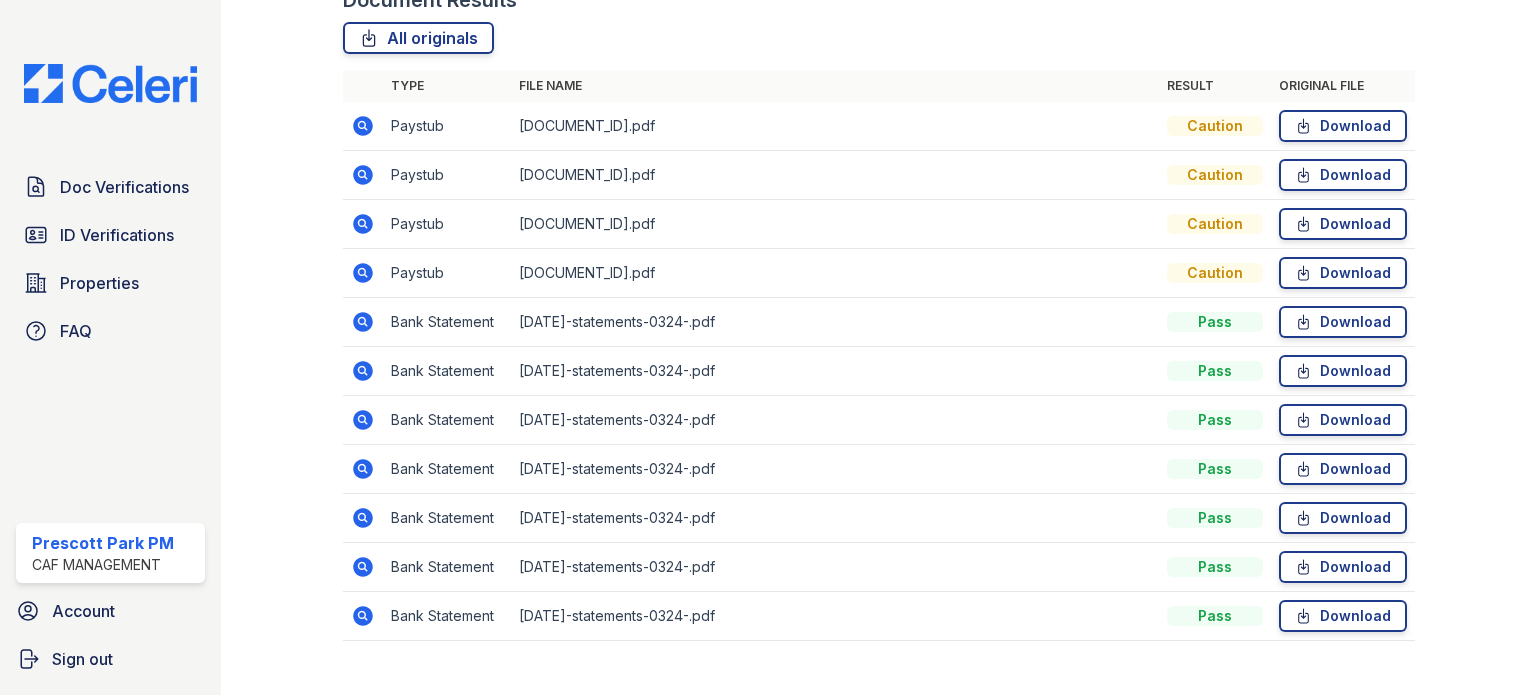 scroll, scrollTop: 520, scrollLeft: 0, axis: vertical 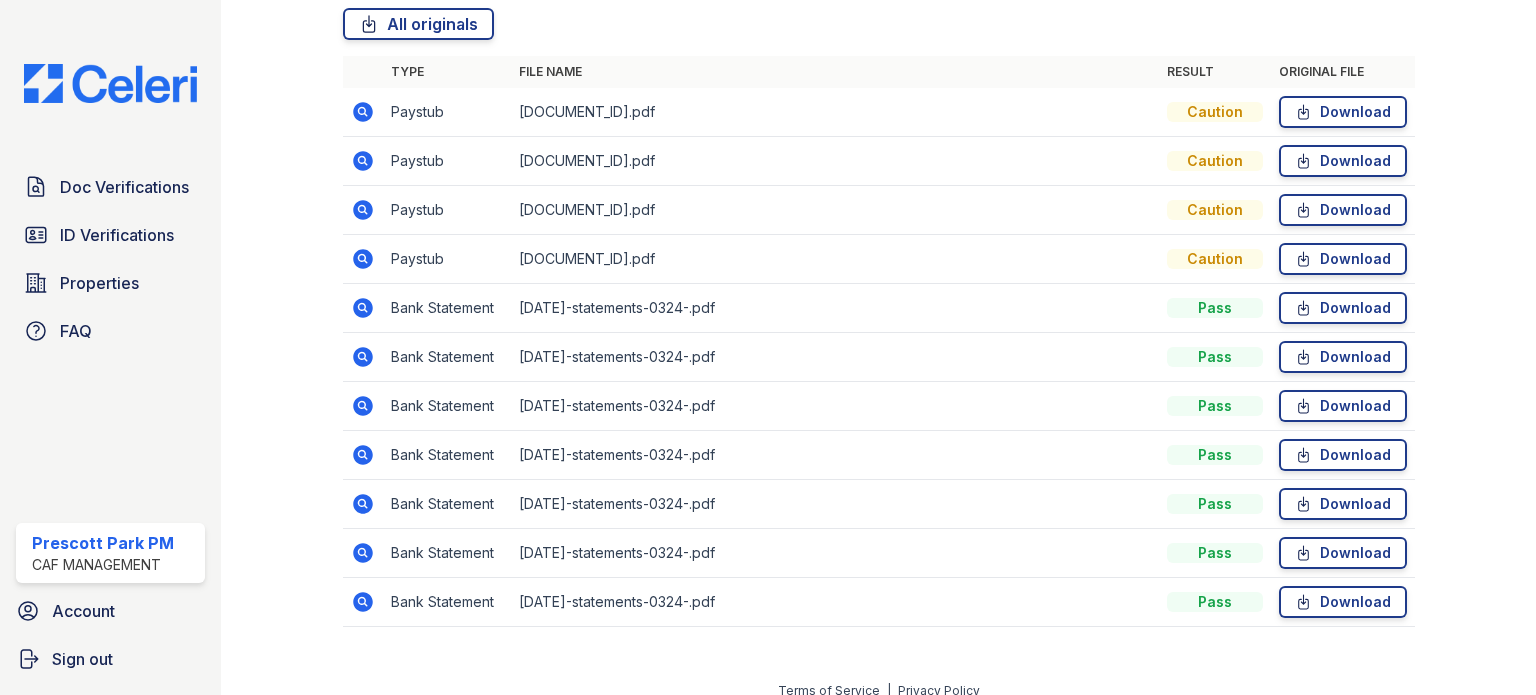 click 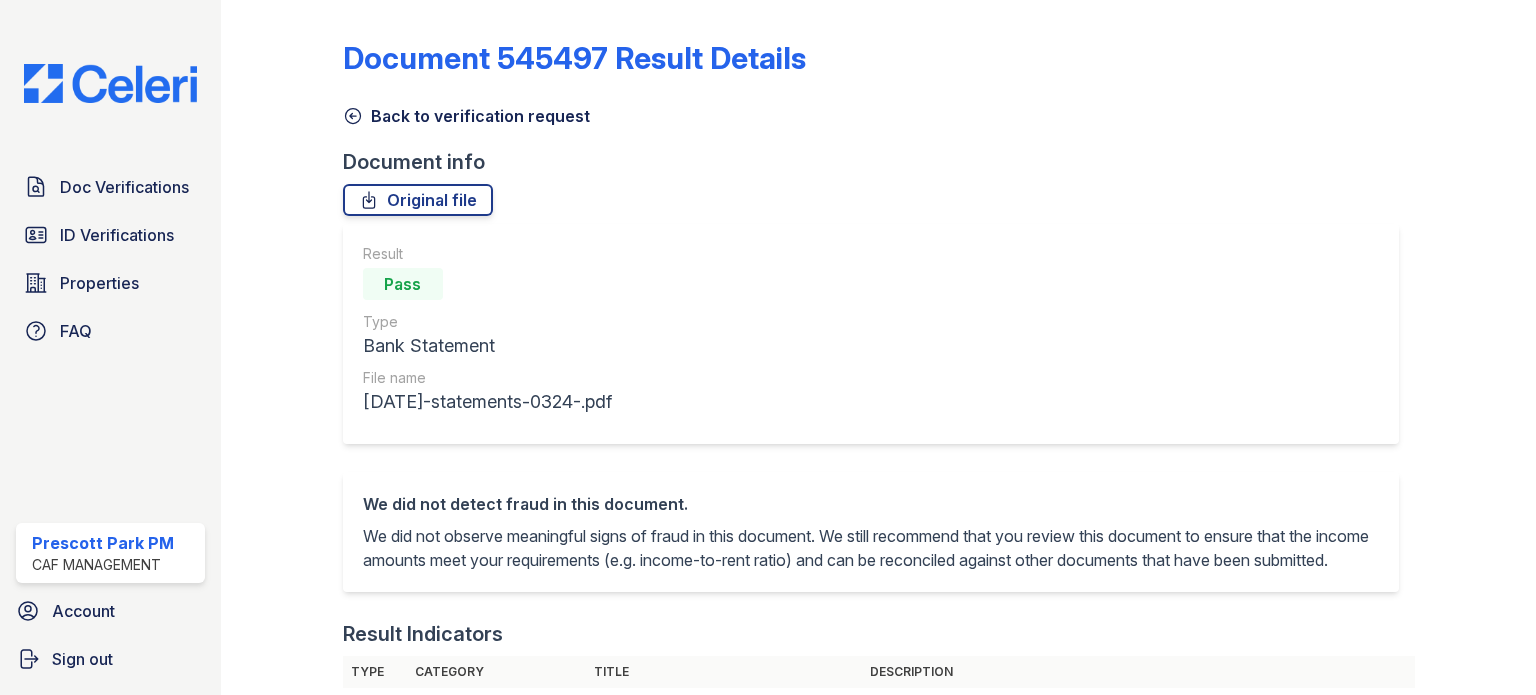 scroll, scrollTop: 0, scrollLeft: 0, axis: both 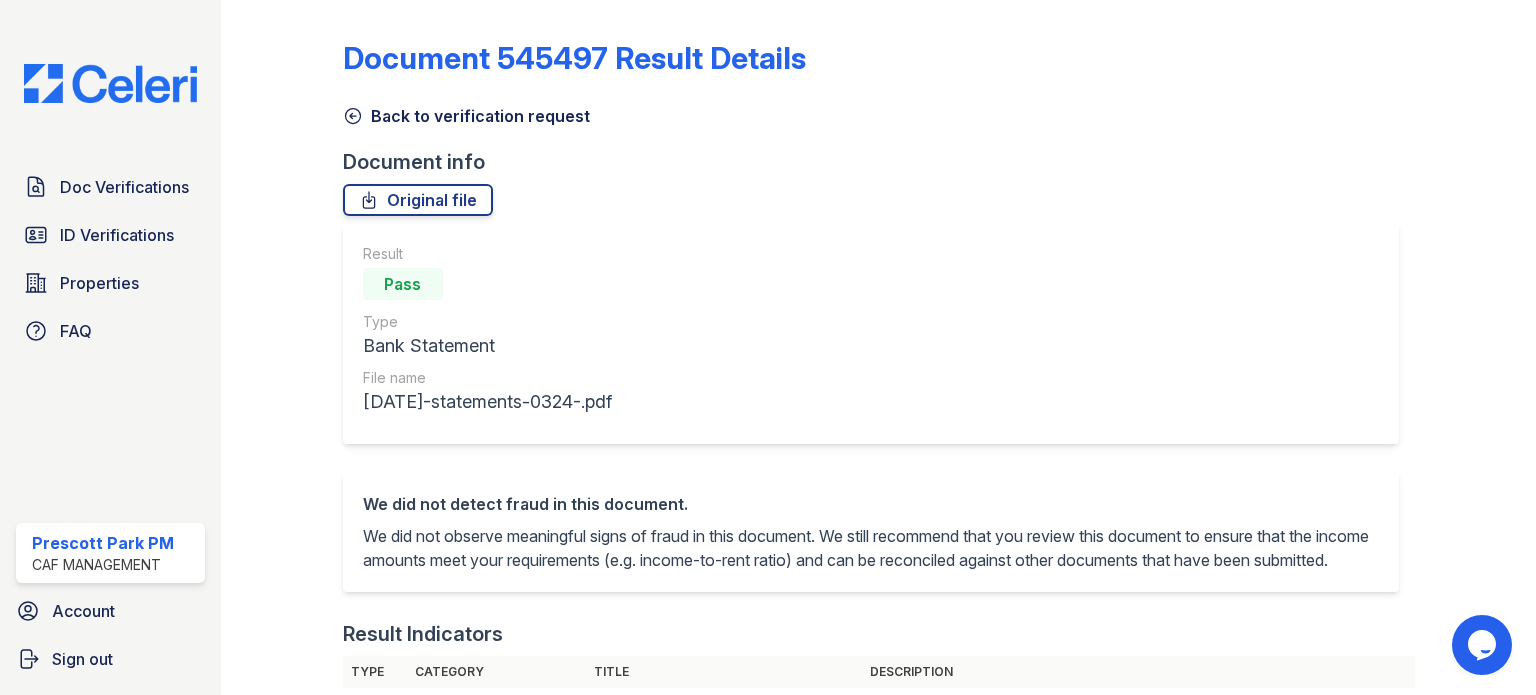click 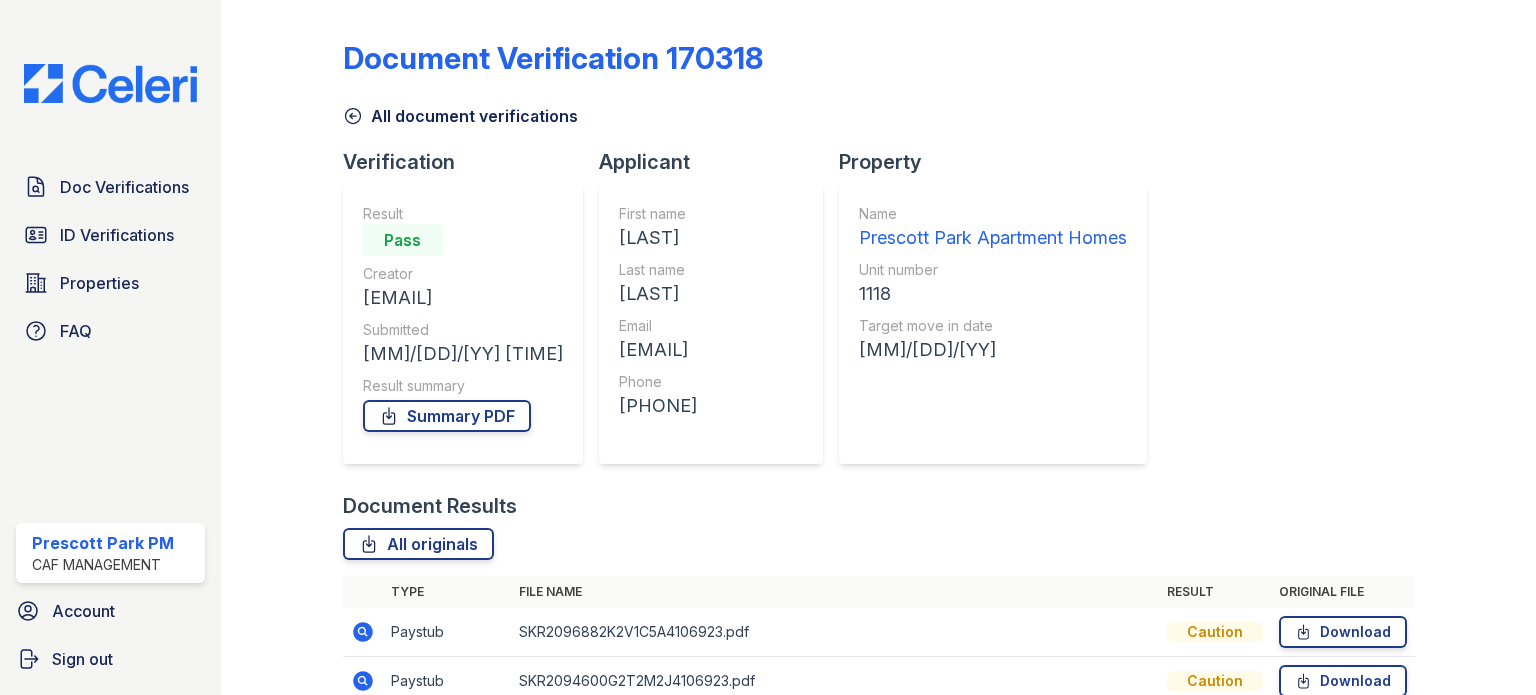 scroll, scrollTop: 537, scrollLeft: 0, axis: vertical 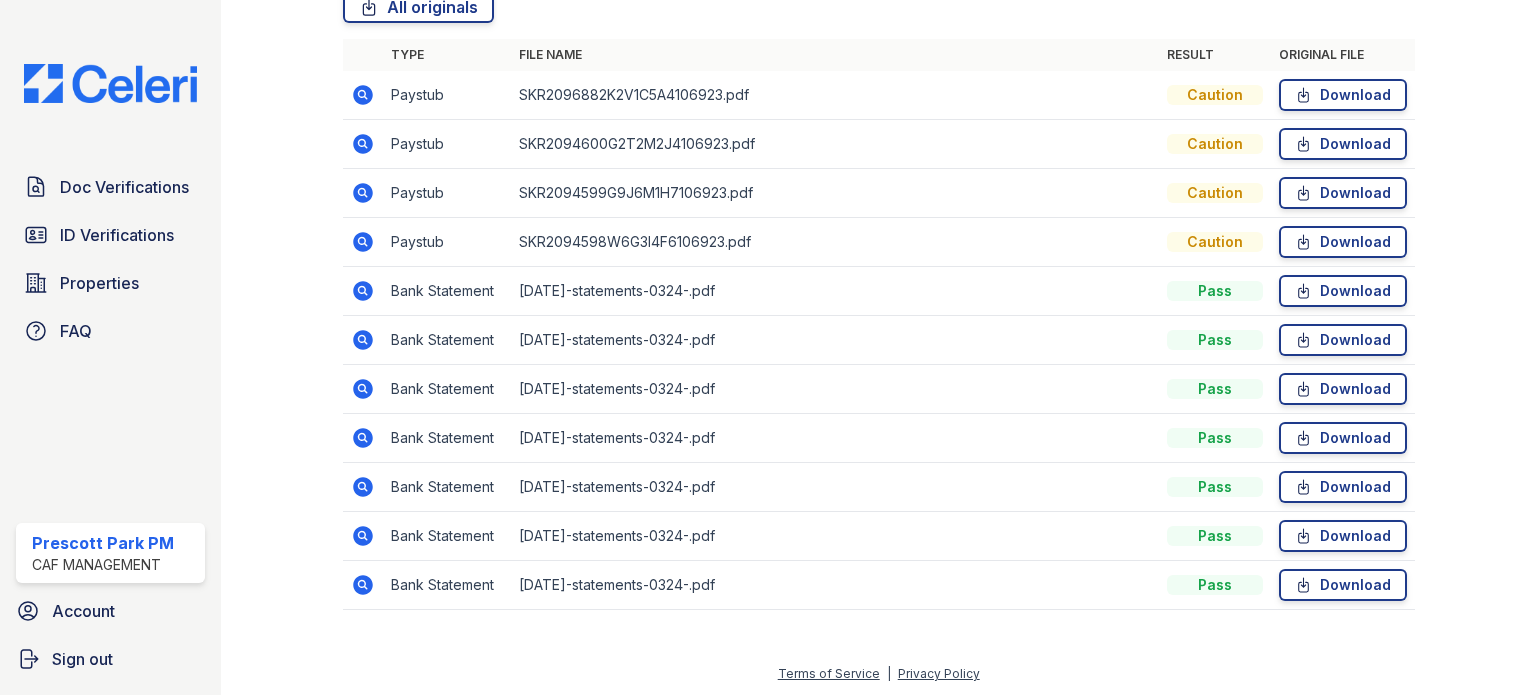 click 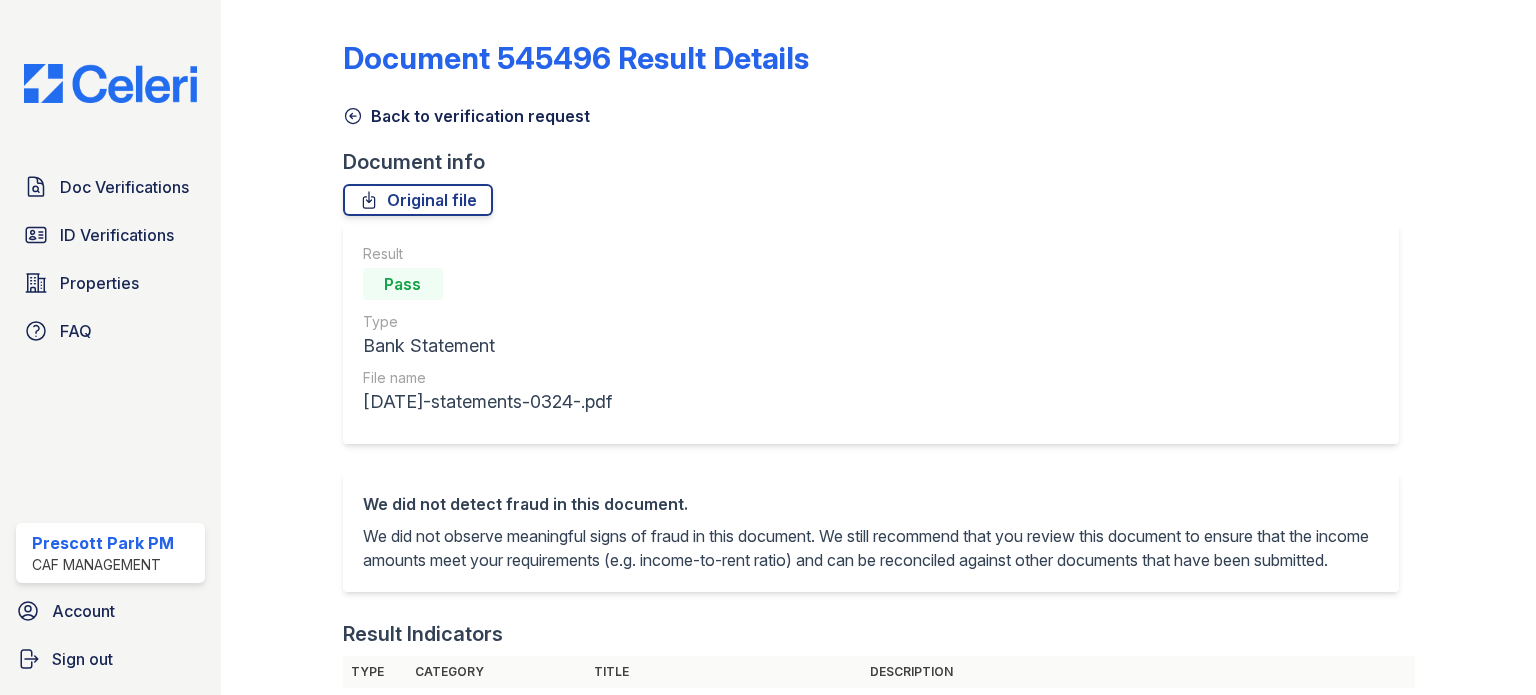 scroll, scrollTop: 0, scrollLeft: 0, axis: both 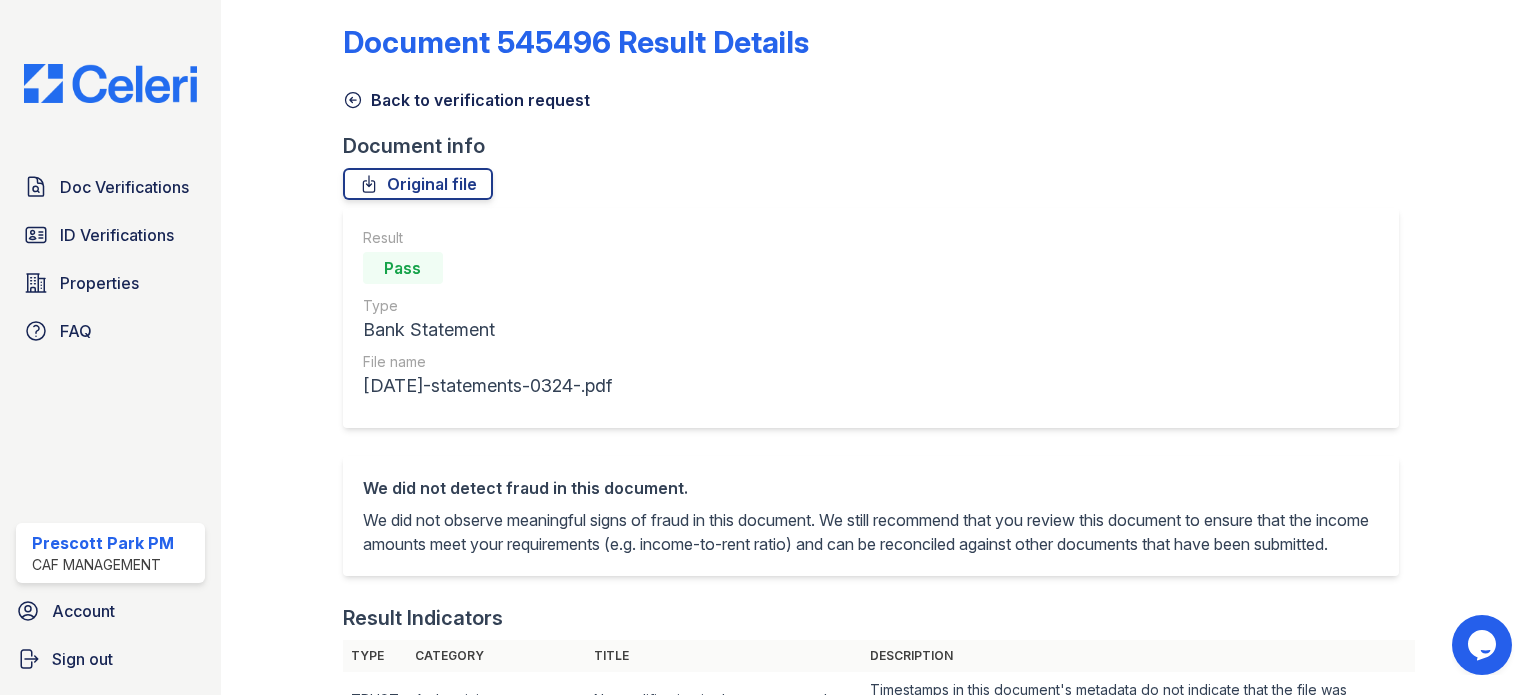 click 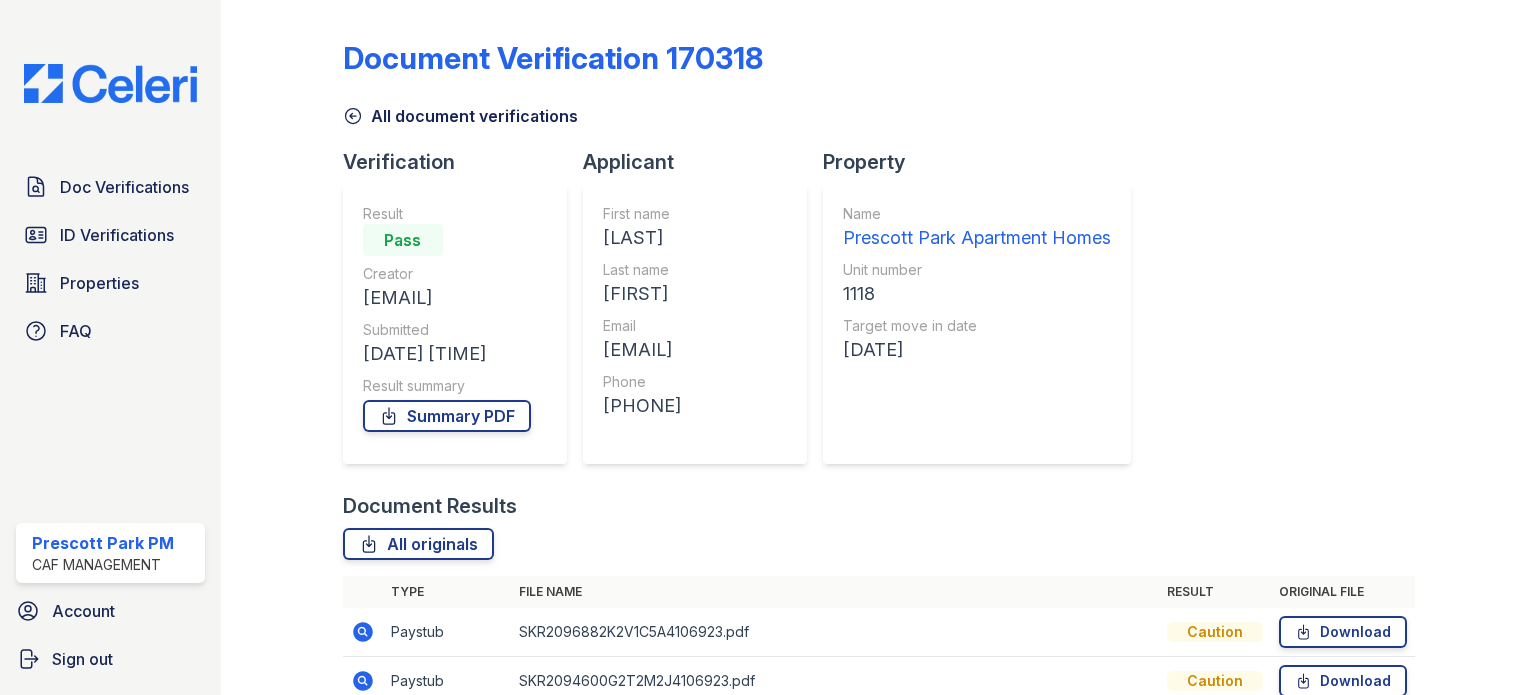 scroll, scrollTop: 537, scrollLeft: 0, axis: vertical 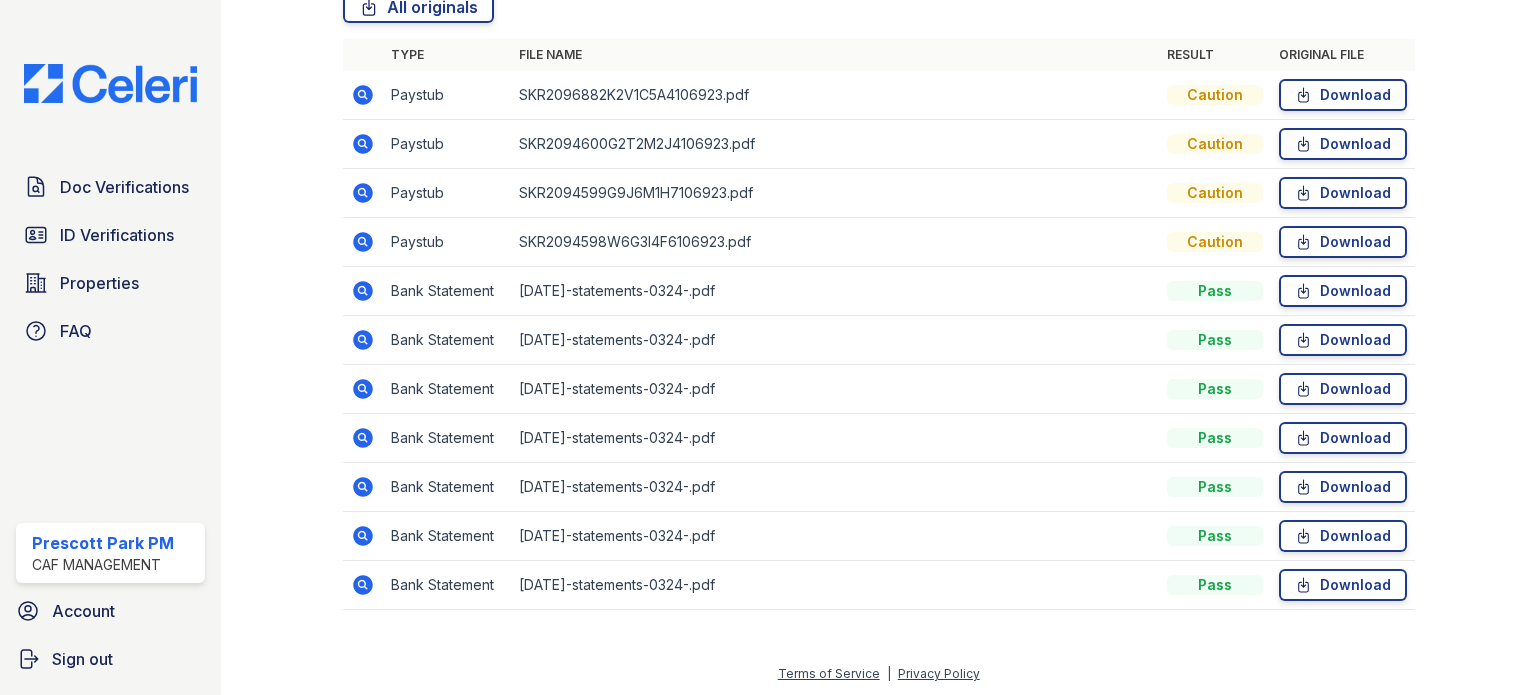 click 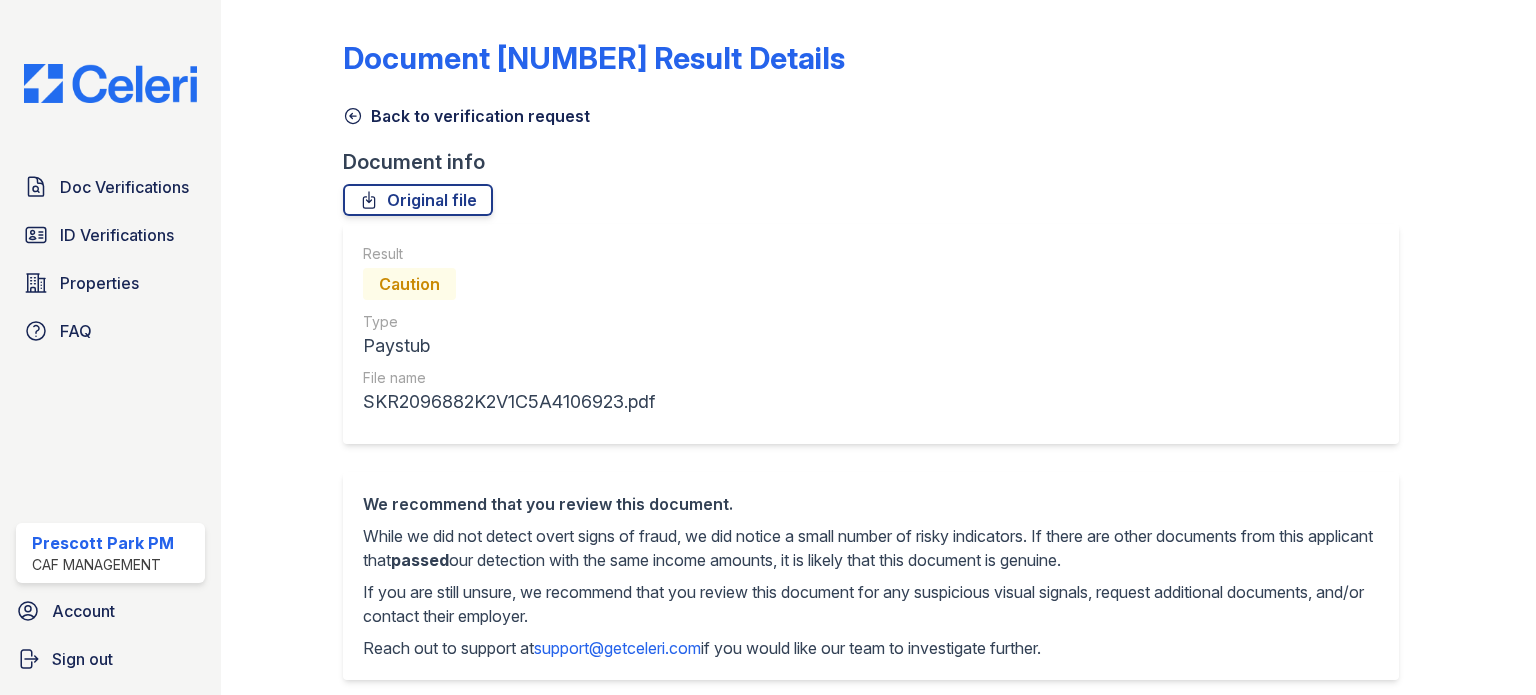 scroll, scrollTop: 0, scrollLeft: 0, axis: both 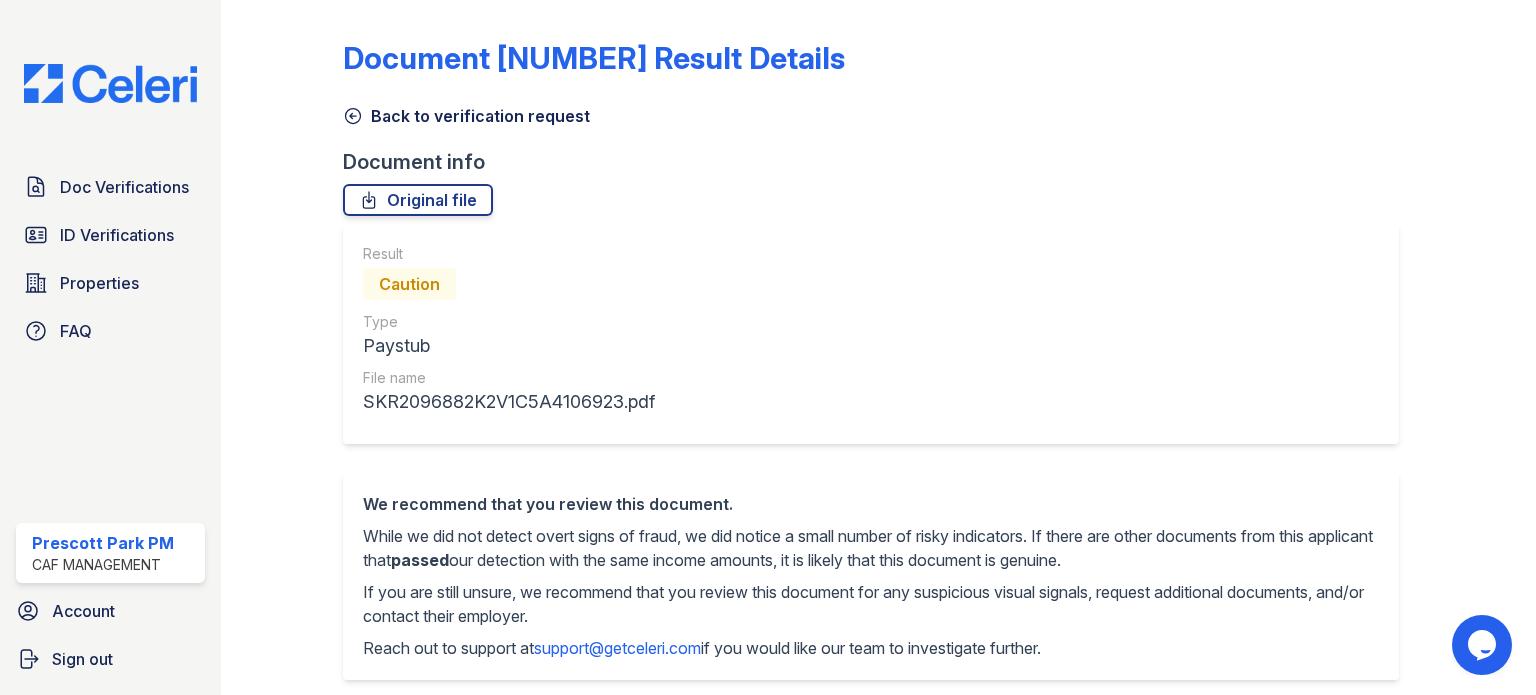 click 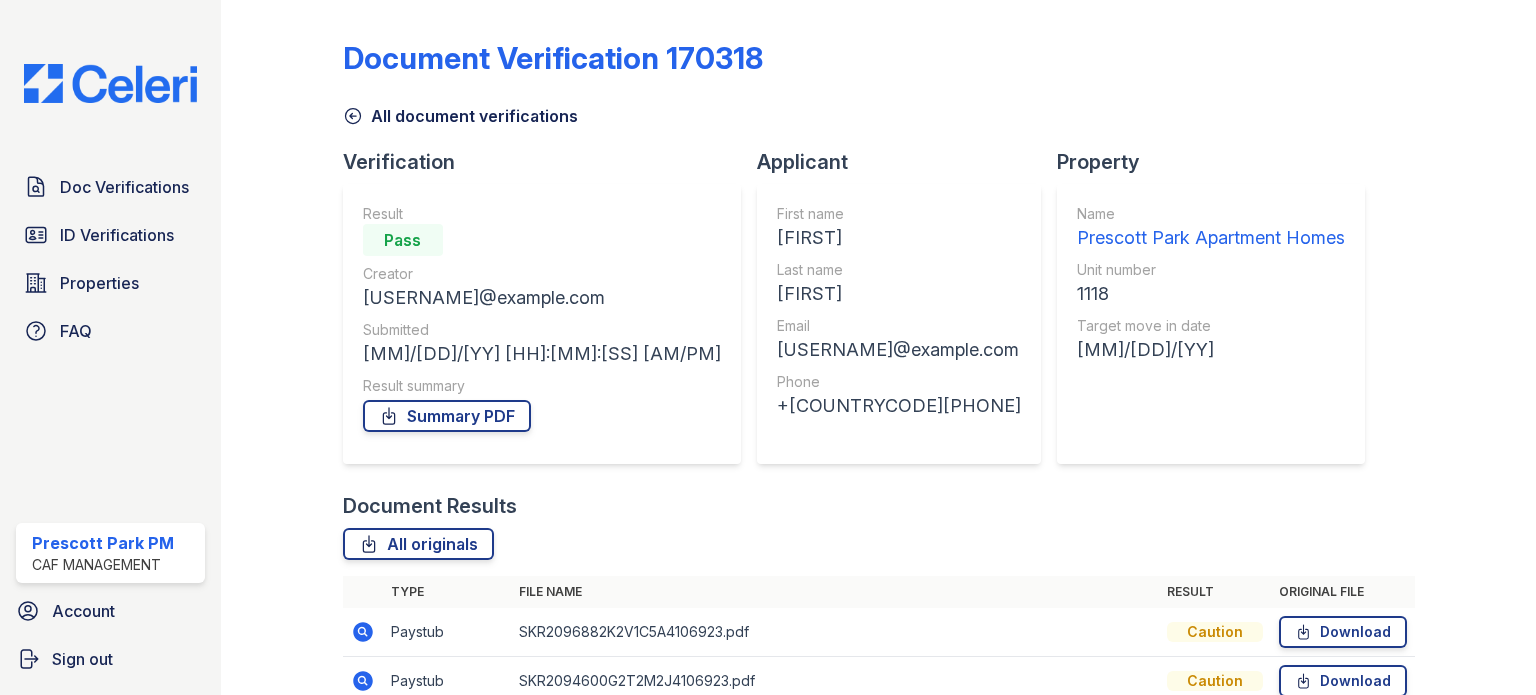 scroll, scrollTop: 537, scrollLeft: 0, axis: vertical 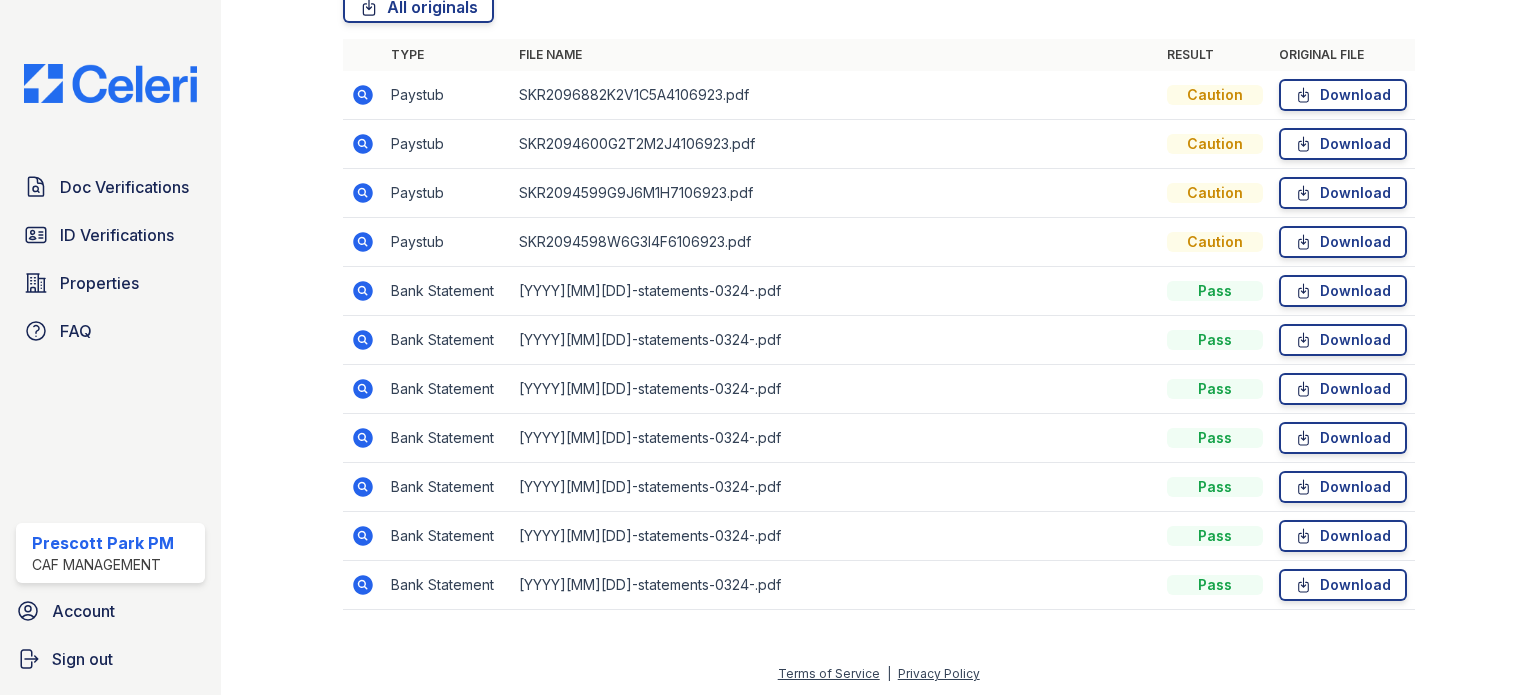 click 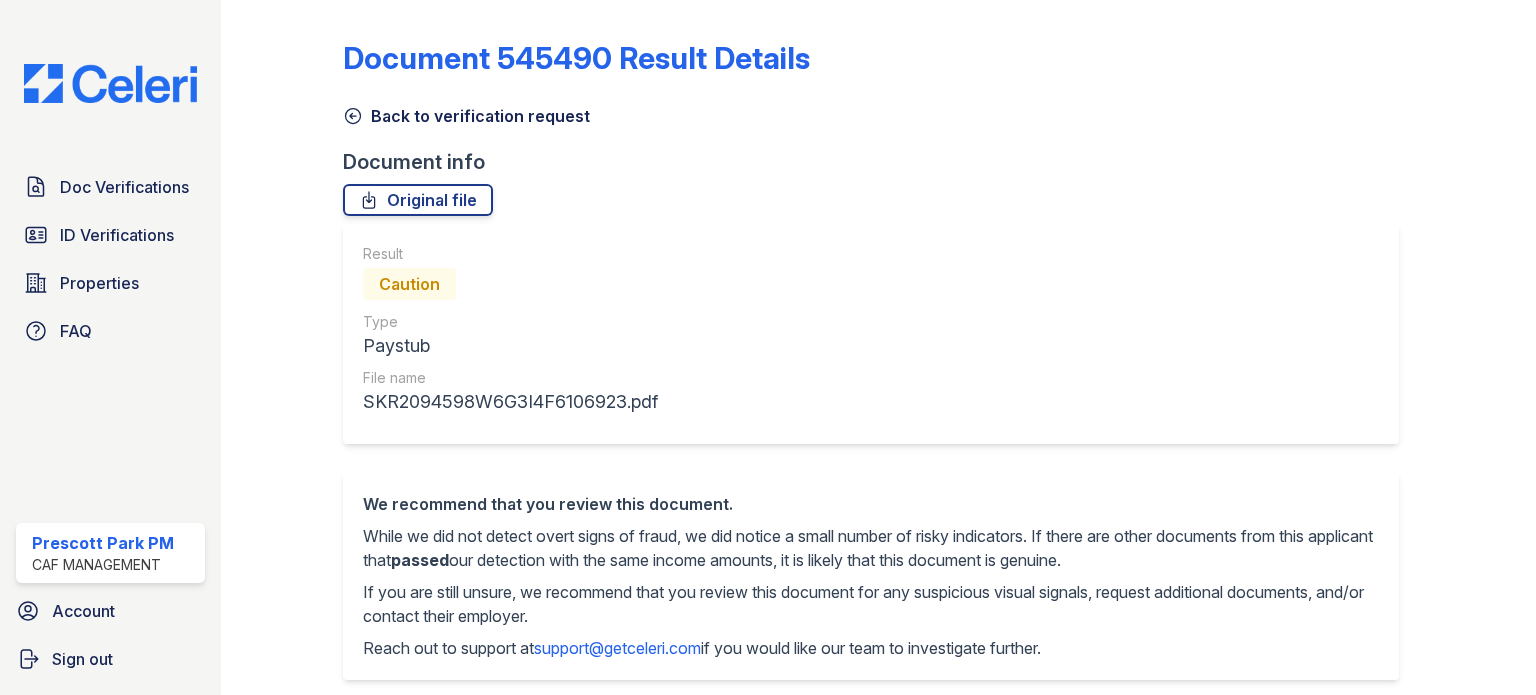 scroll, scrollTop: 0, scrollLeft: 0, axis: both 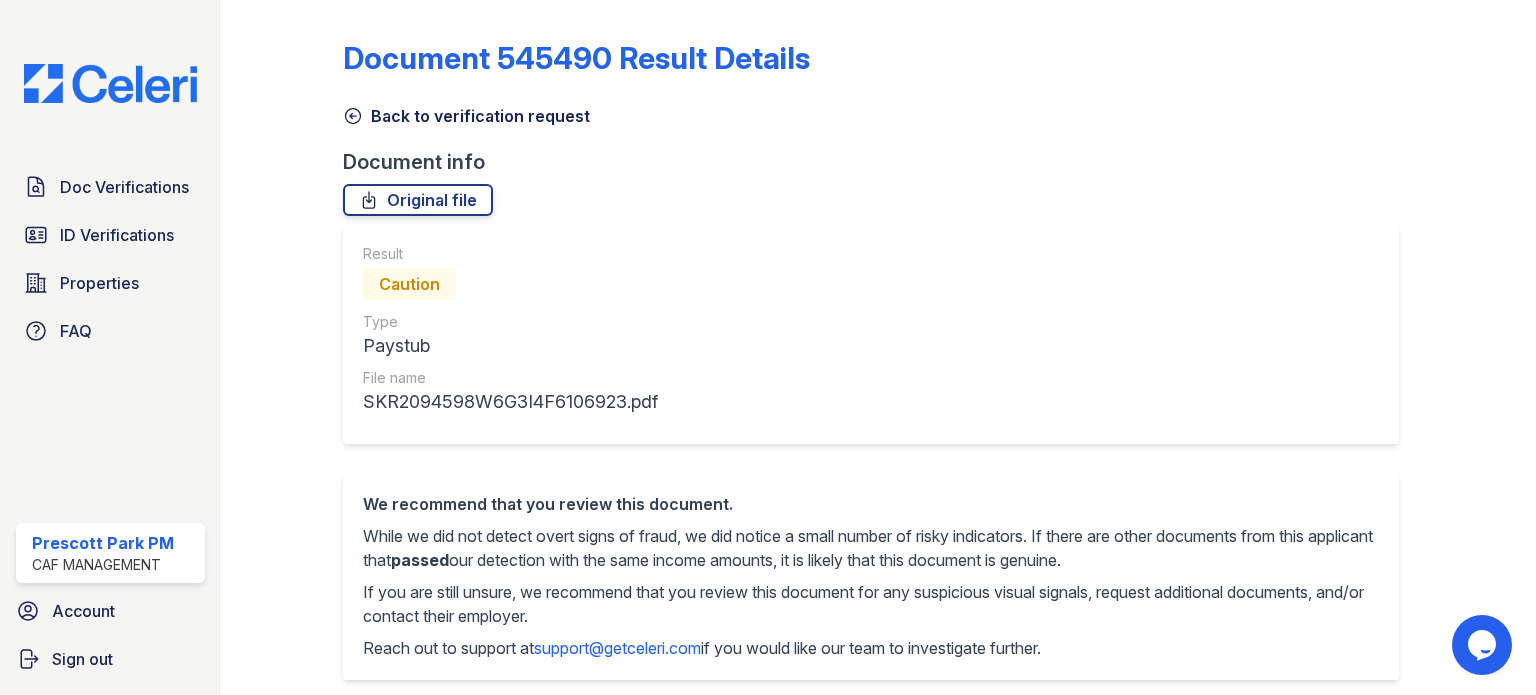 click 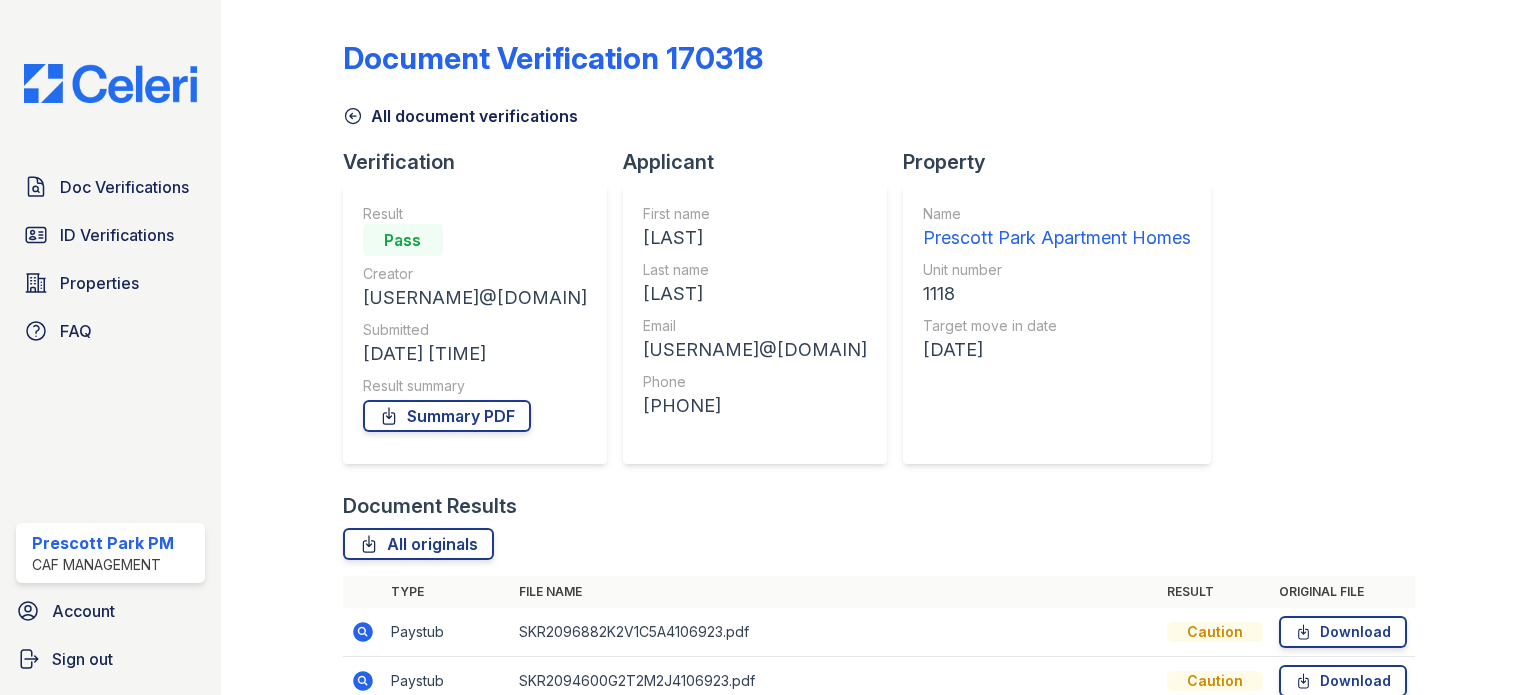 scroll, scrollTop: 537, scrollLeft: 0, axis: vertical 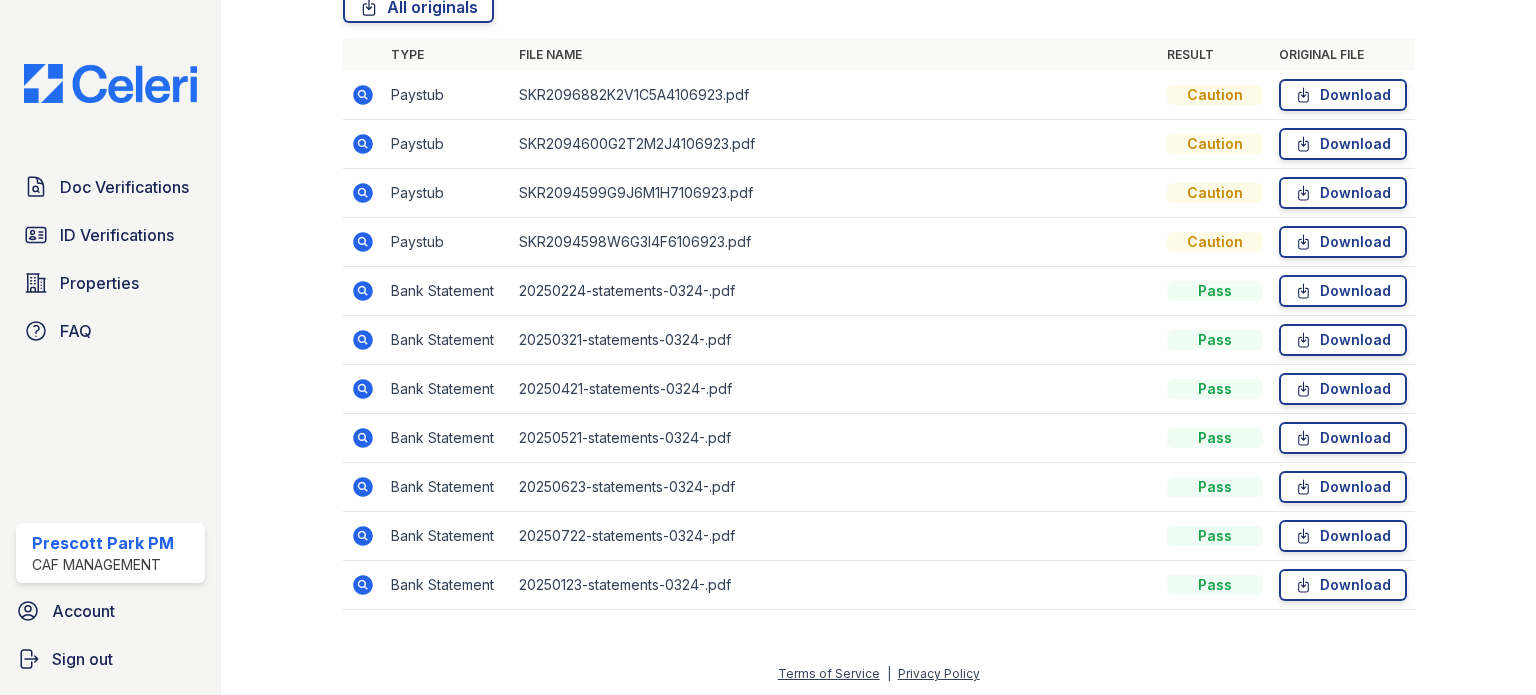 click 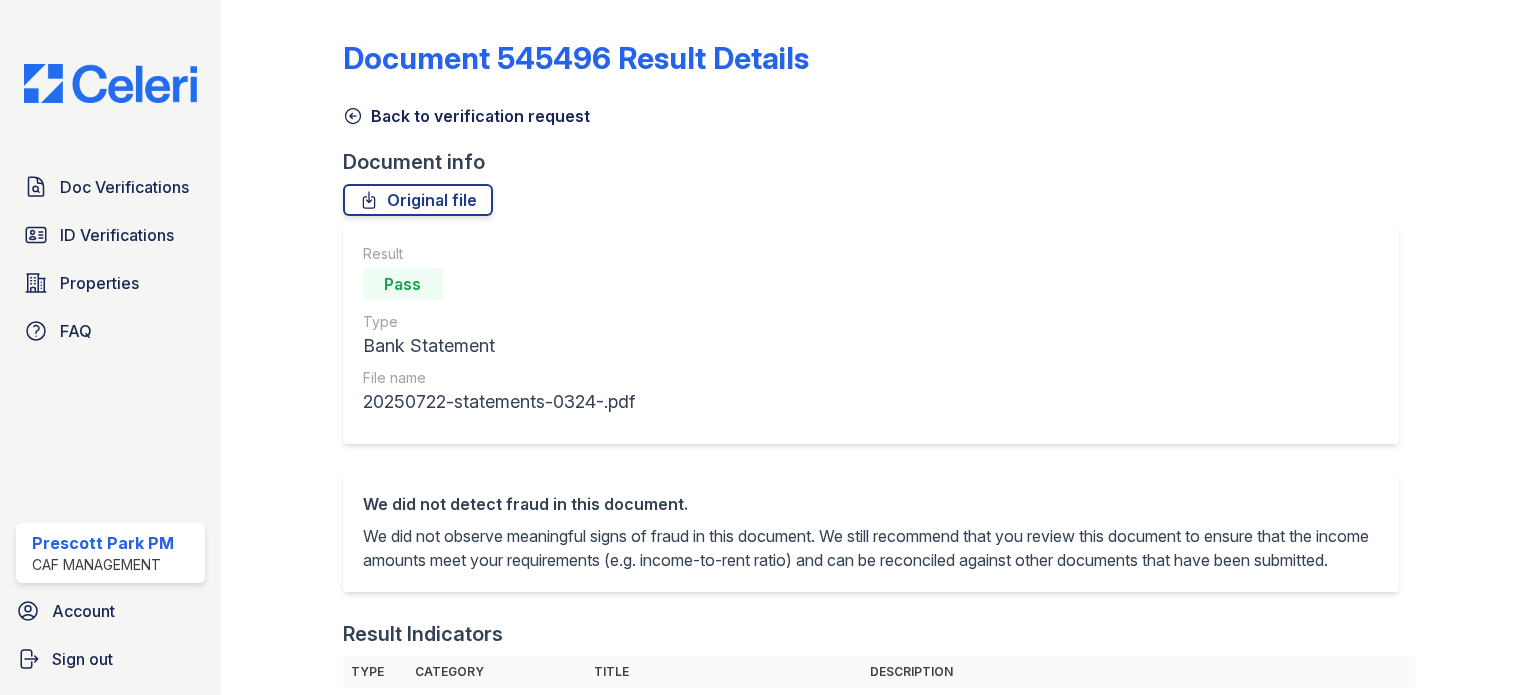 scroll, scrollTop: 0, scrollLeft: 0, axis: both 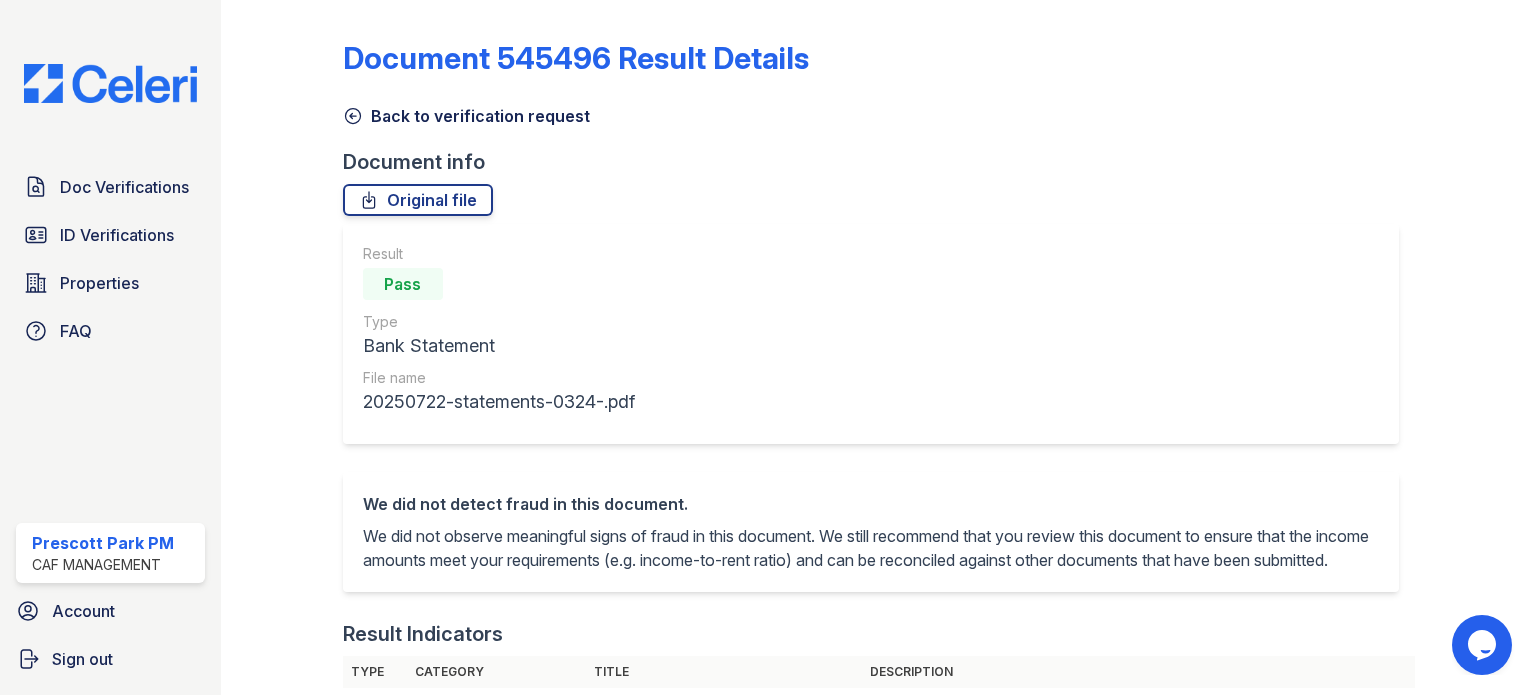 click 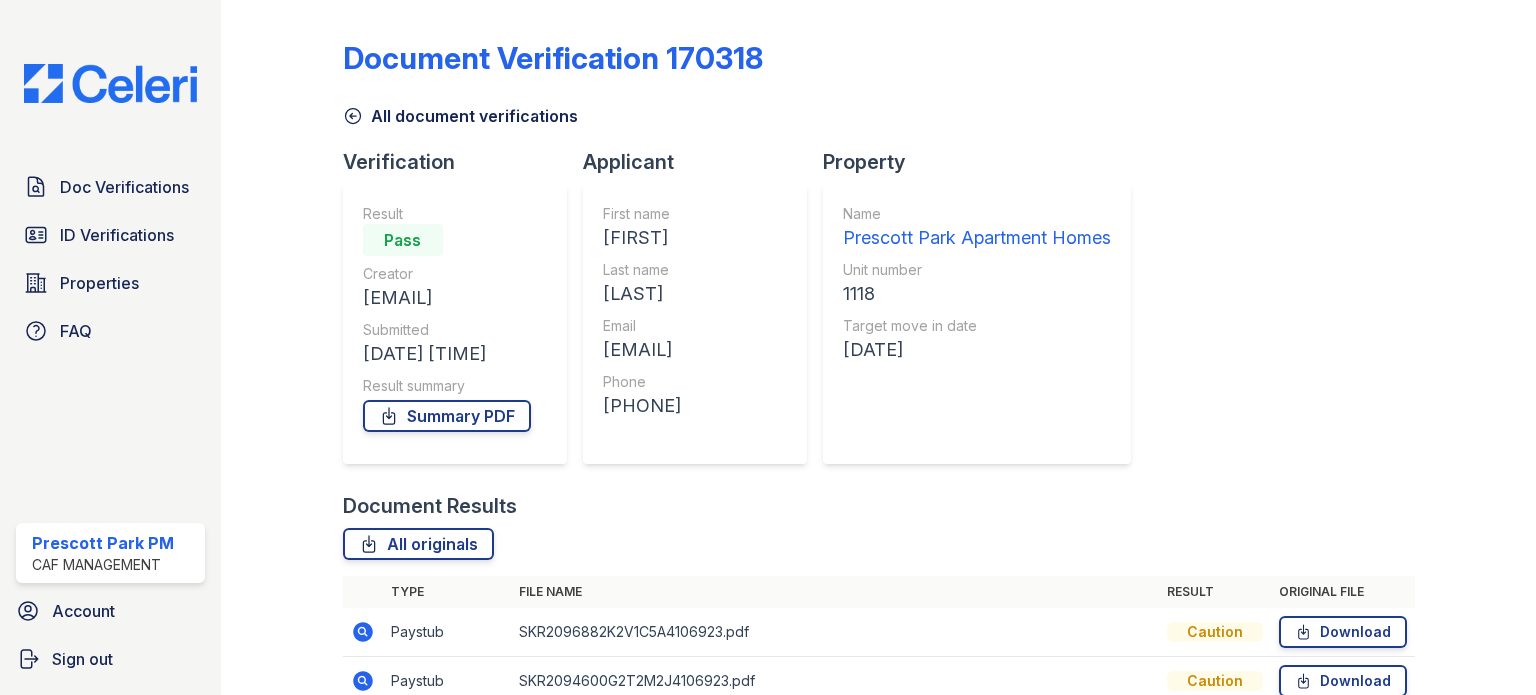 scroll, scrollTop: 537, scrollLeft: 0, axis: vertical 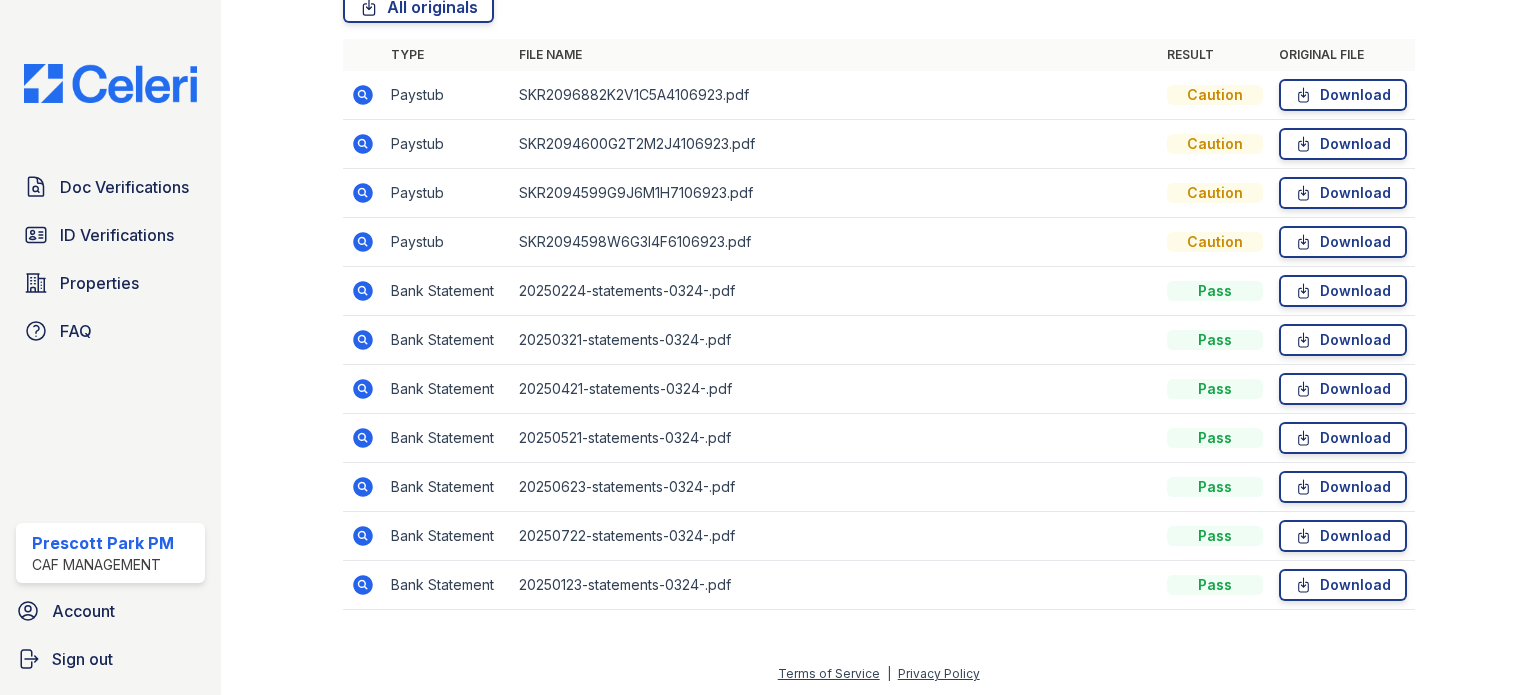 click 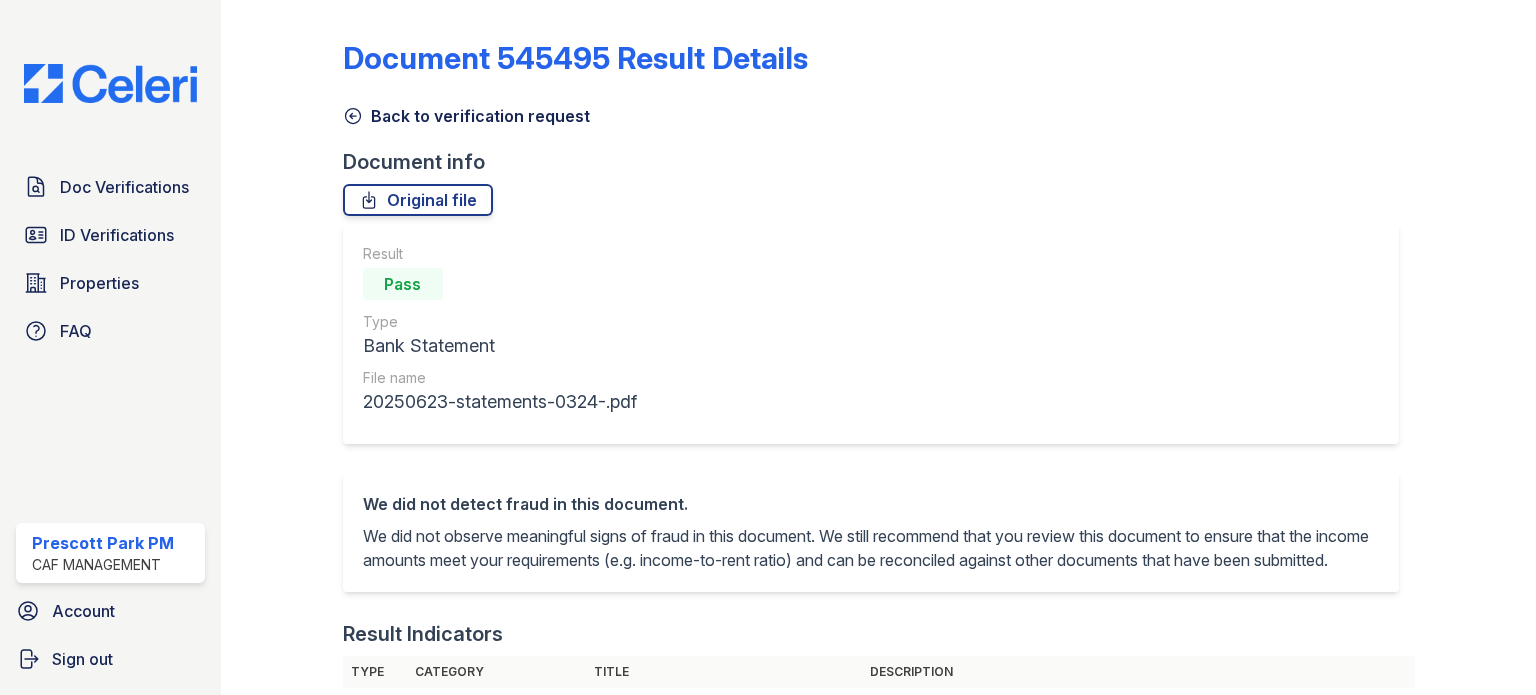 scroll, scrollTop: 0, scrollLeft: 0, axis: both 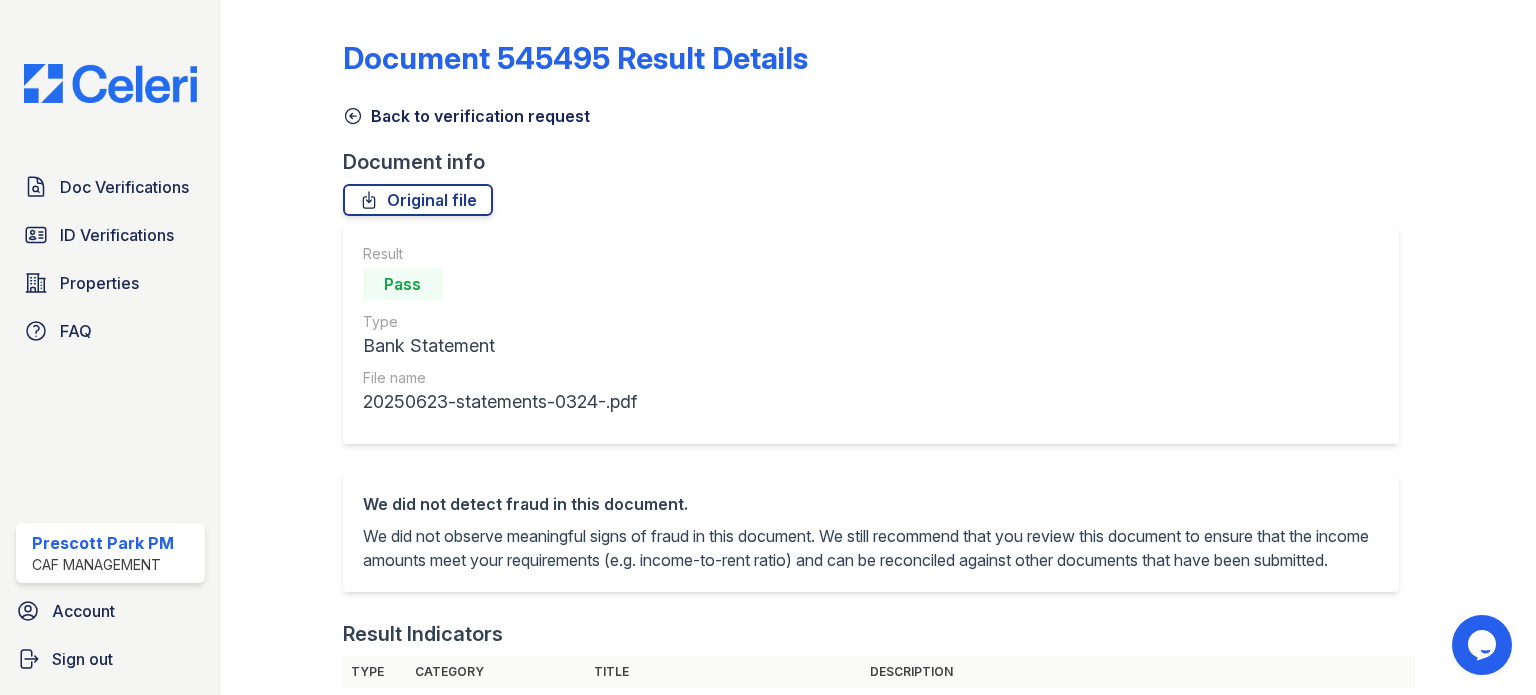 click 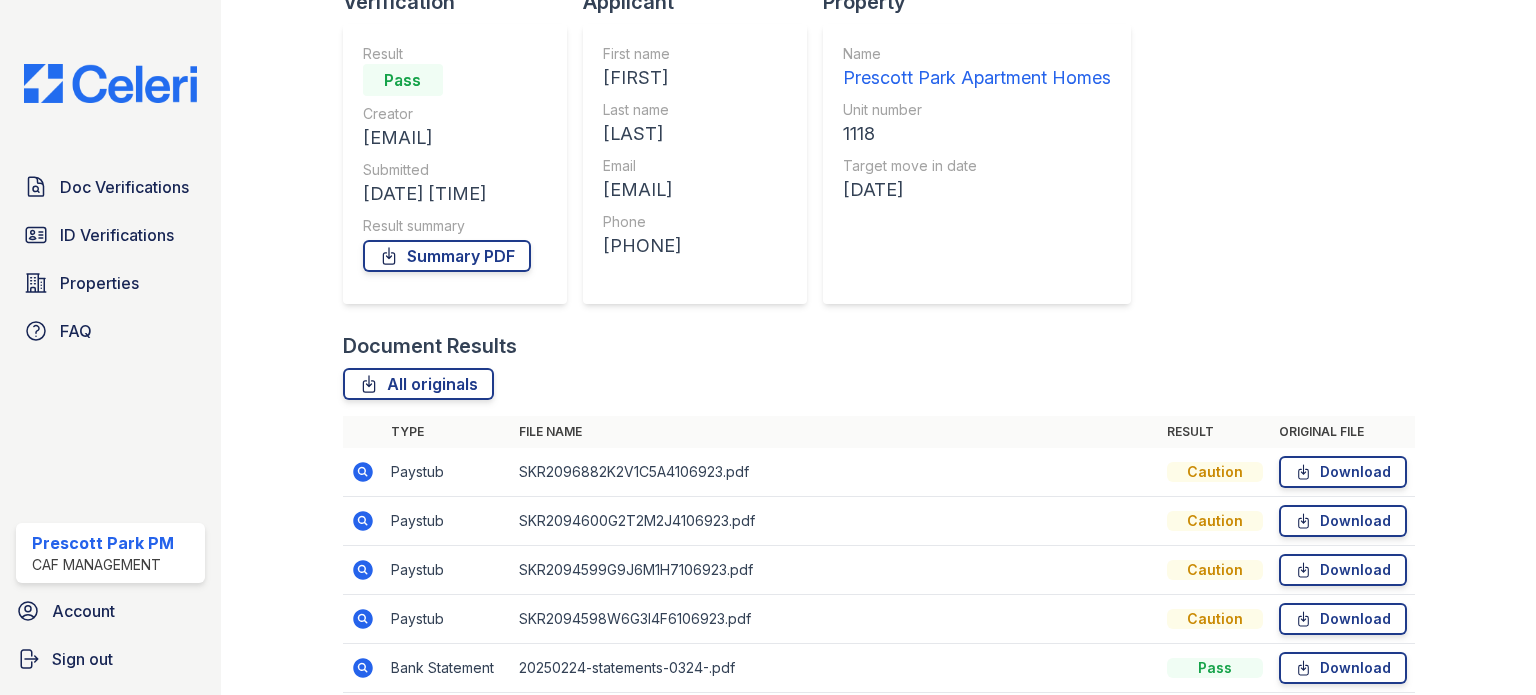 scroll, scrollTop: 200, scrollLeft: 0, axis: vertical 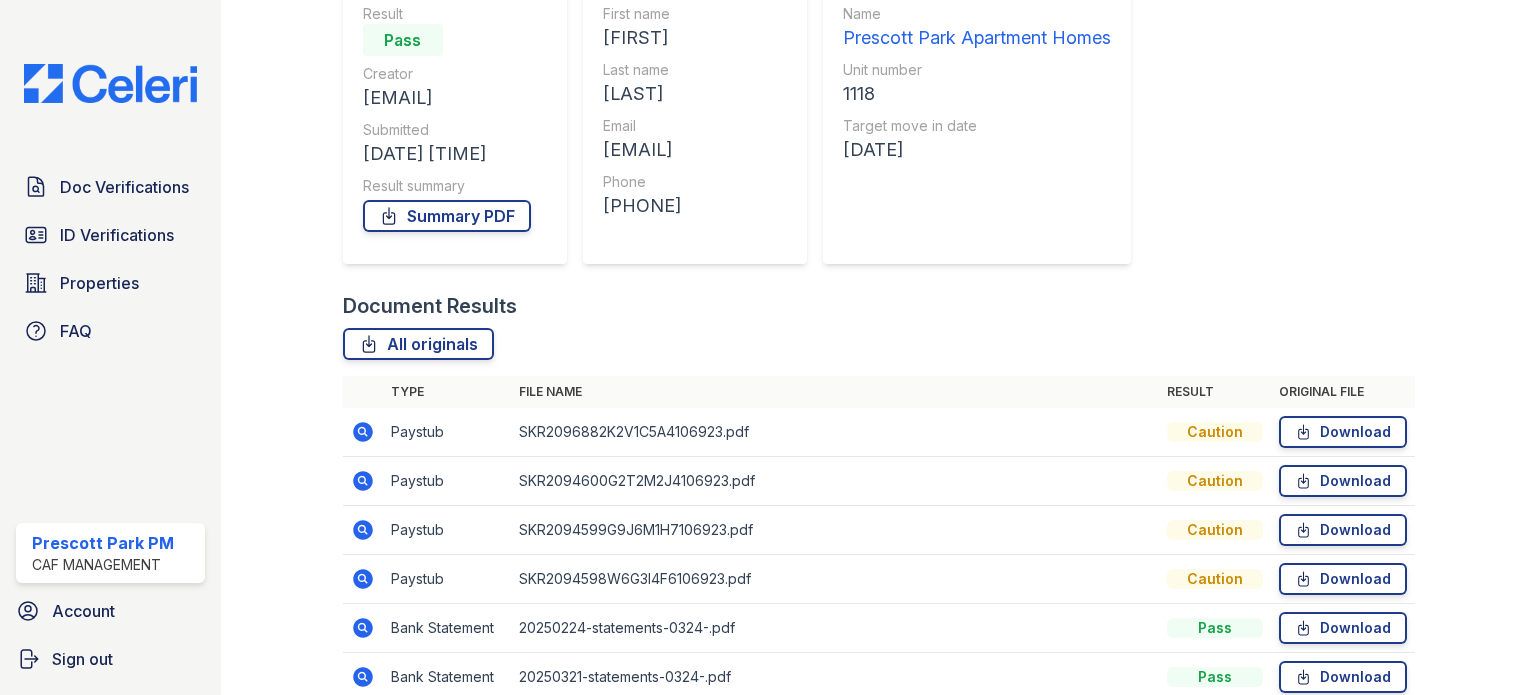 click 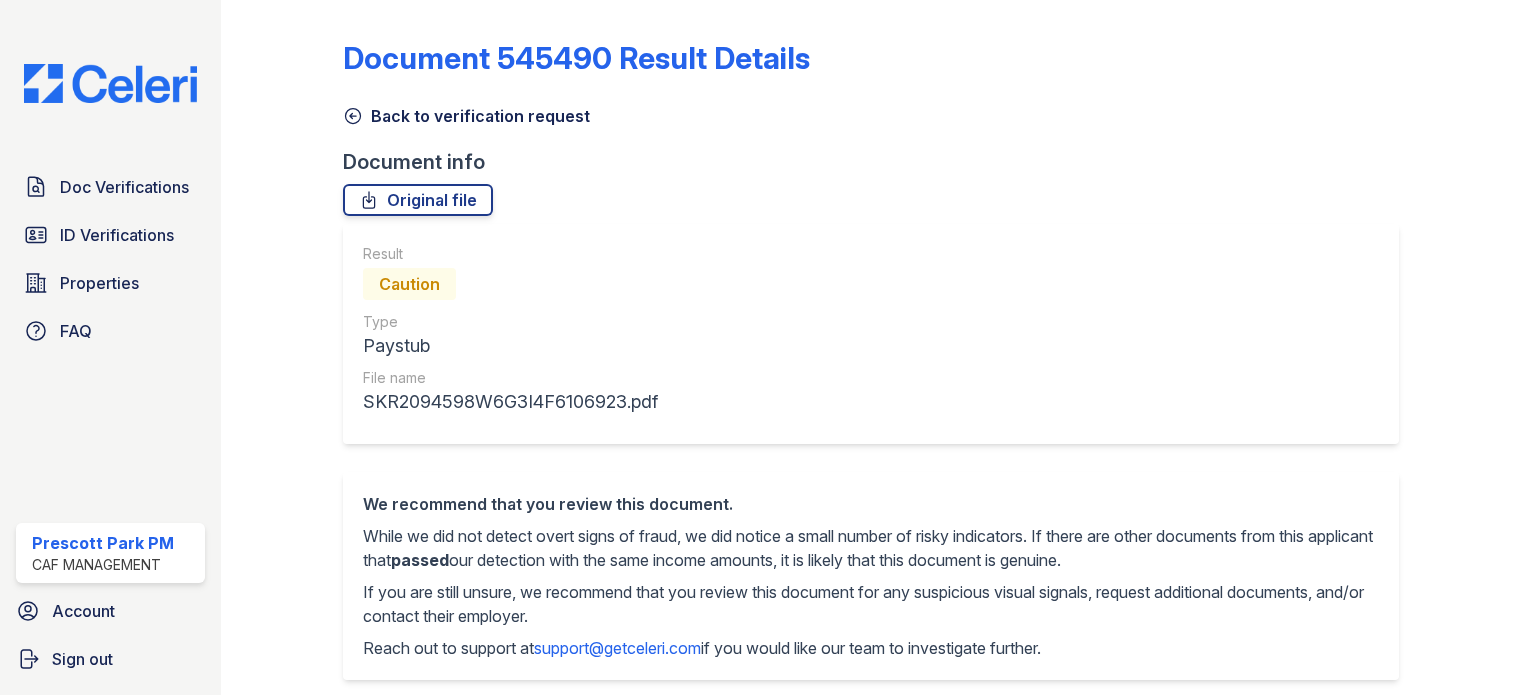 scroll, scrollTop: 0, scrollLeft: 0, axis: both 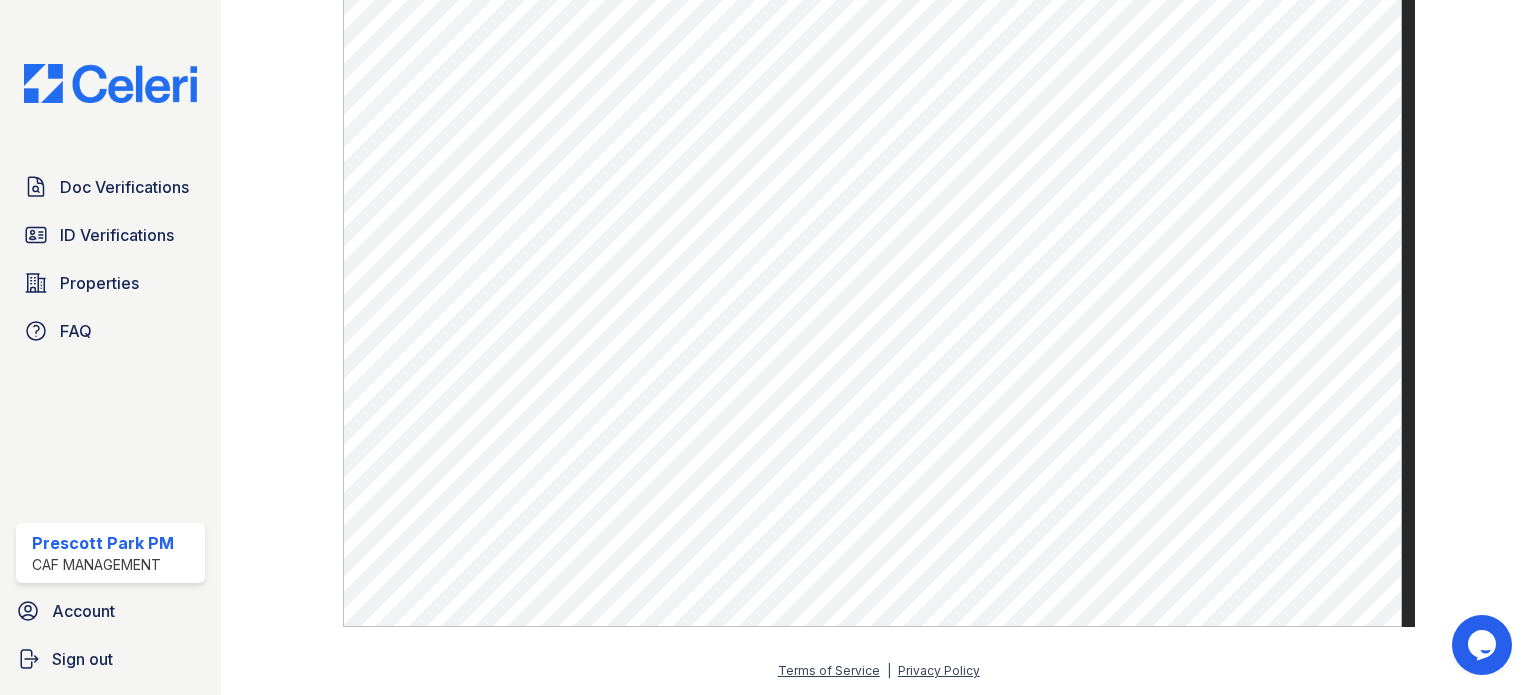 click on "Document 545490 Result Details
Back to verification request
Document info
Original file
Result
Caution
Type
Paystub
File name
SKR2094598W6G3I4F6106923.pdf
We recommend that you review this document.
While we did not detect overt signs of fraud, we did notice a small number of risky indicators. If there are other documents from this applicant that
passed
our detection with the same income amounts, it is likely that this document is genuine.
If you are still unsure, we recommend that you review this document for any suspicious visual signals, request additional documents, and/or contact their employer.
Reach out to support at
support@getceleri.com
if you would like our team to investigate further.
Result Indicators
Type" at bounding box center [878, 347] 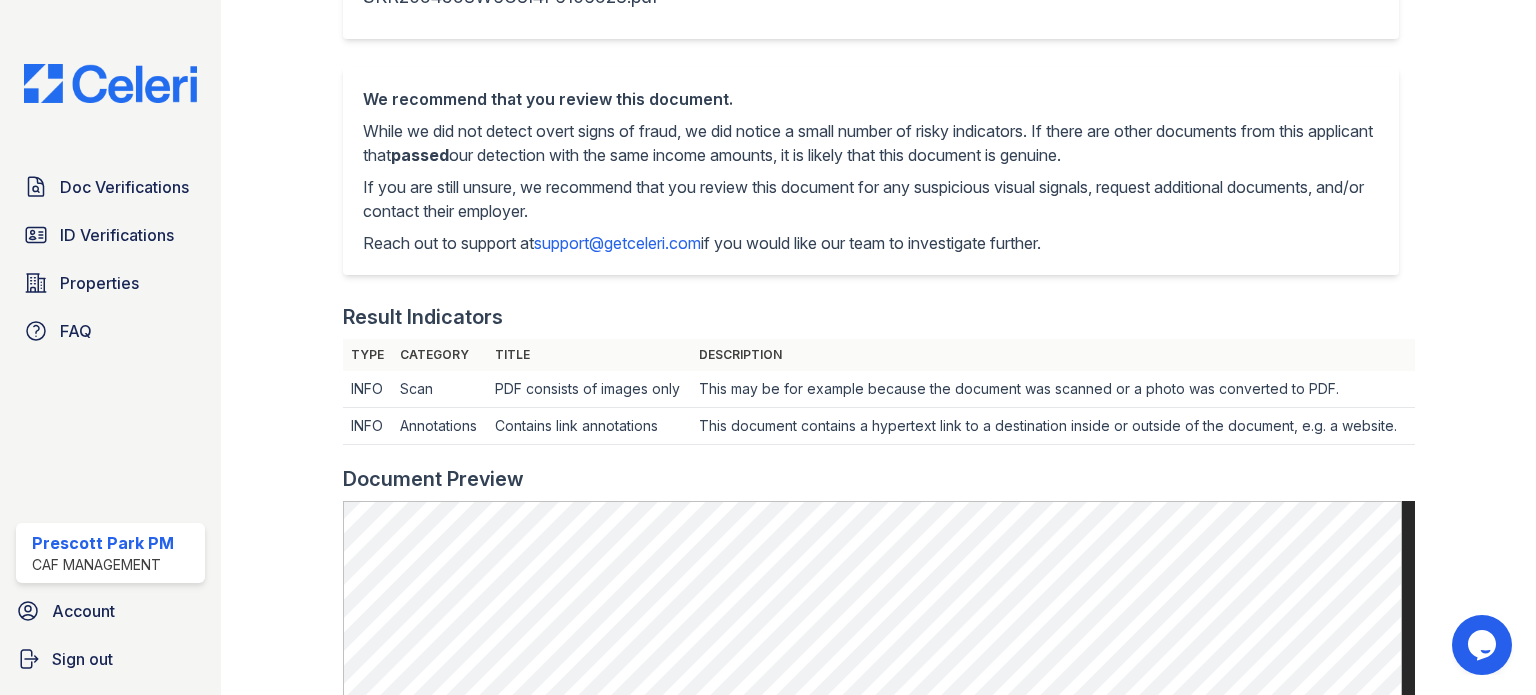 scroll, scrollTop: 5, scrollLeft: 0, axis: vertical 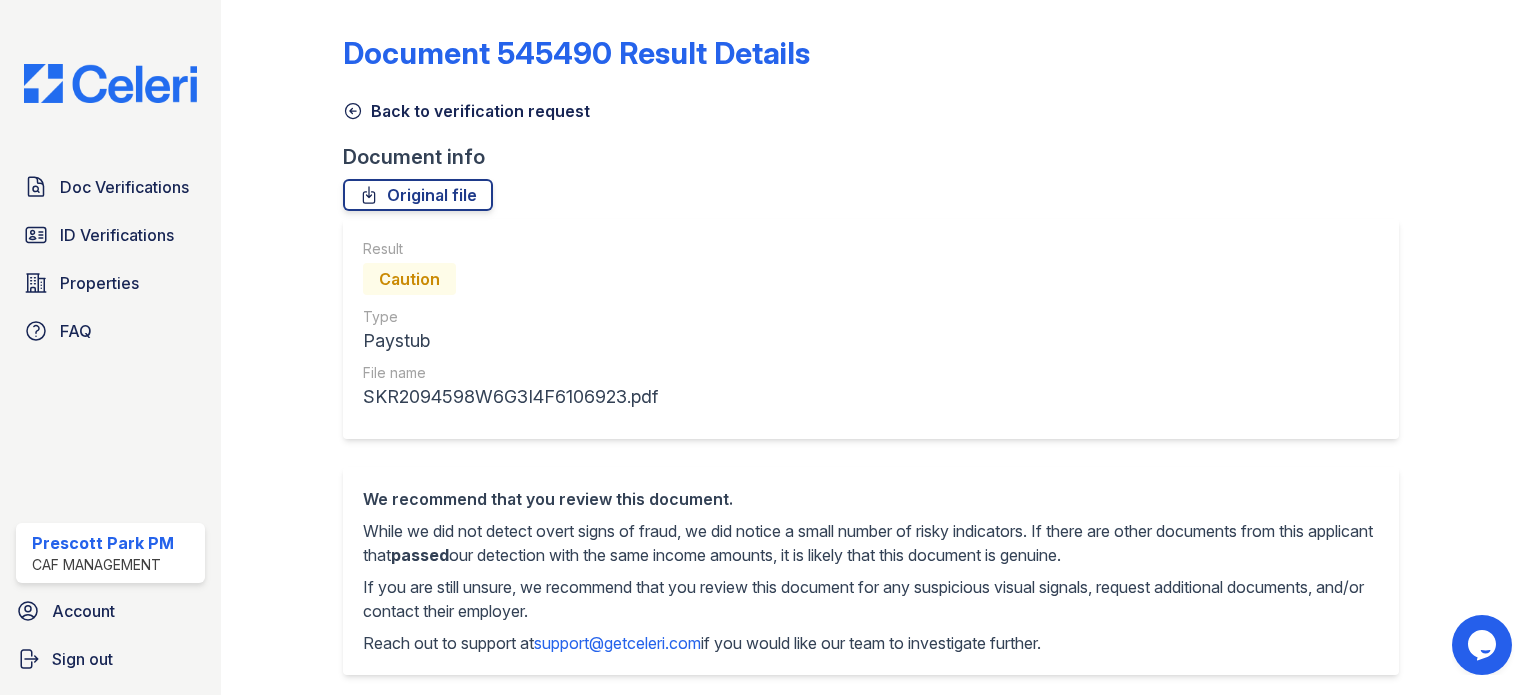 click 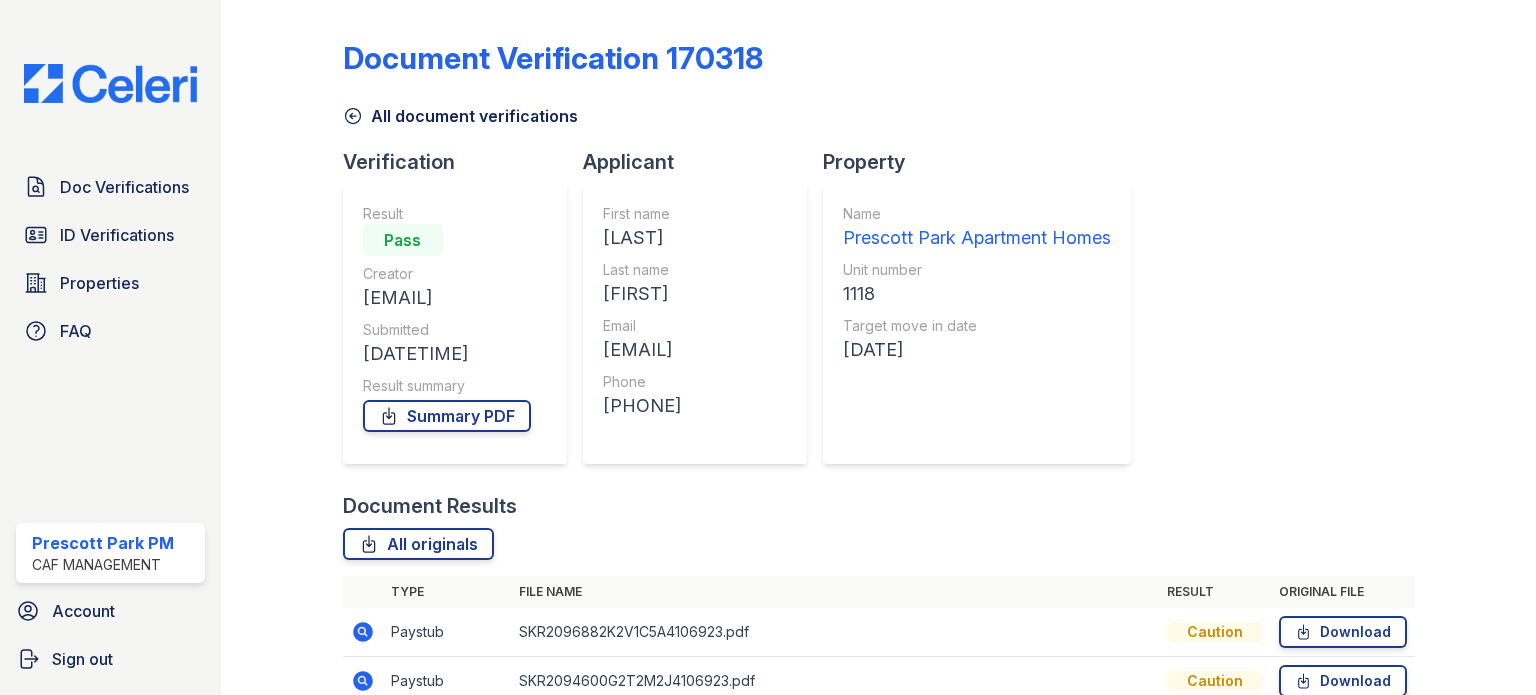 scroll, scrollTop: 537, scrollLeft: 0, axis: vertical 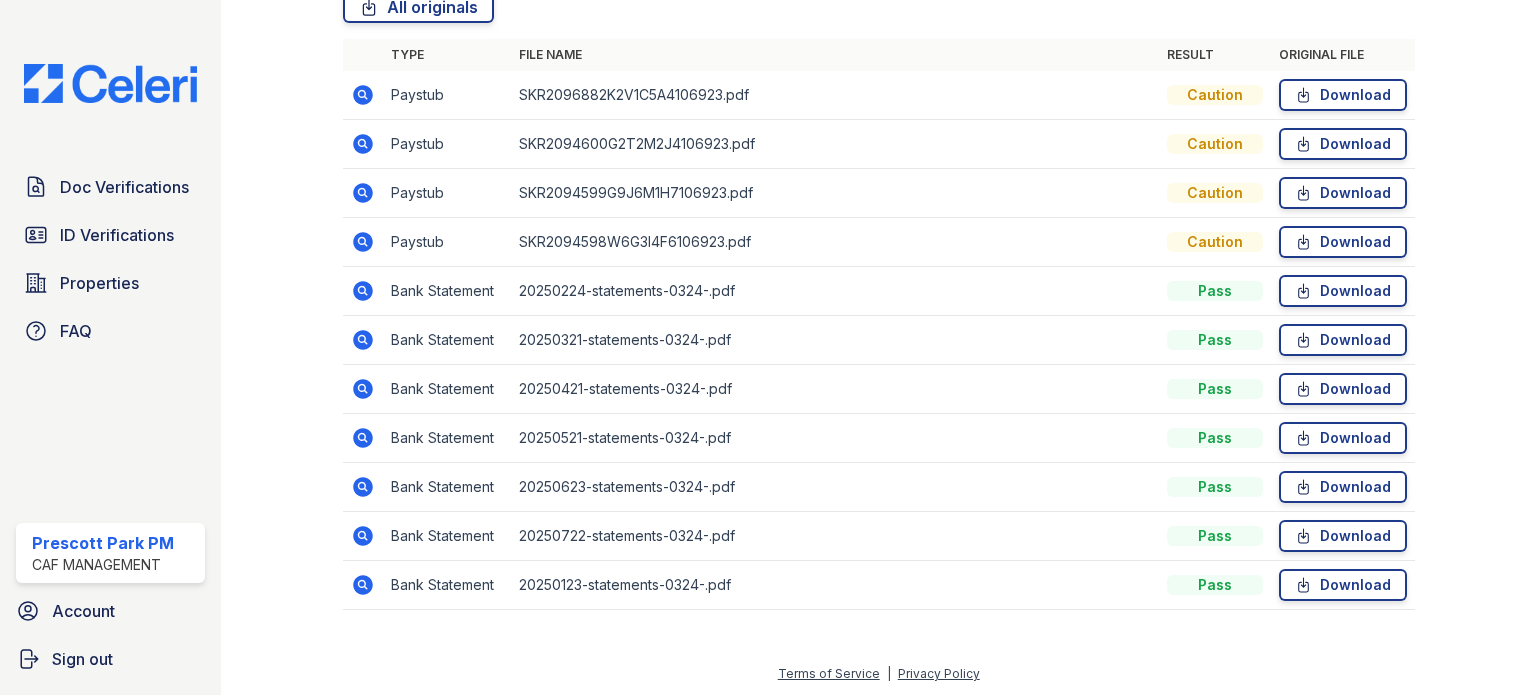 click 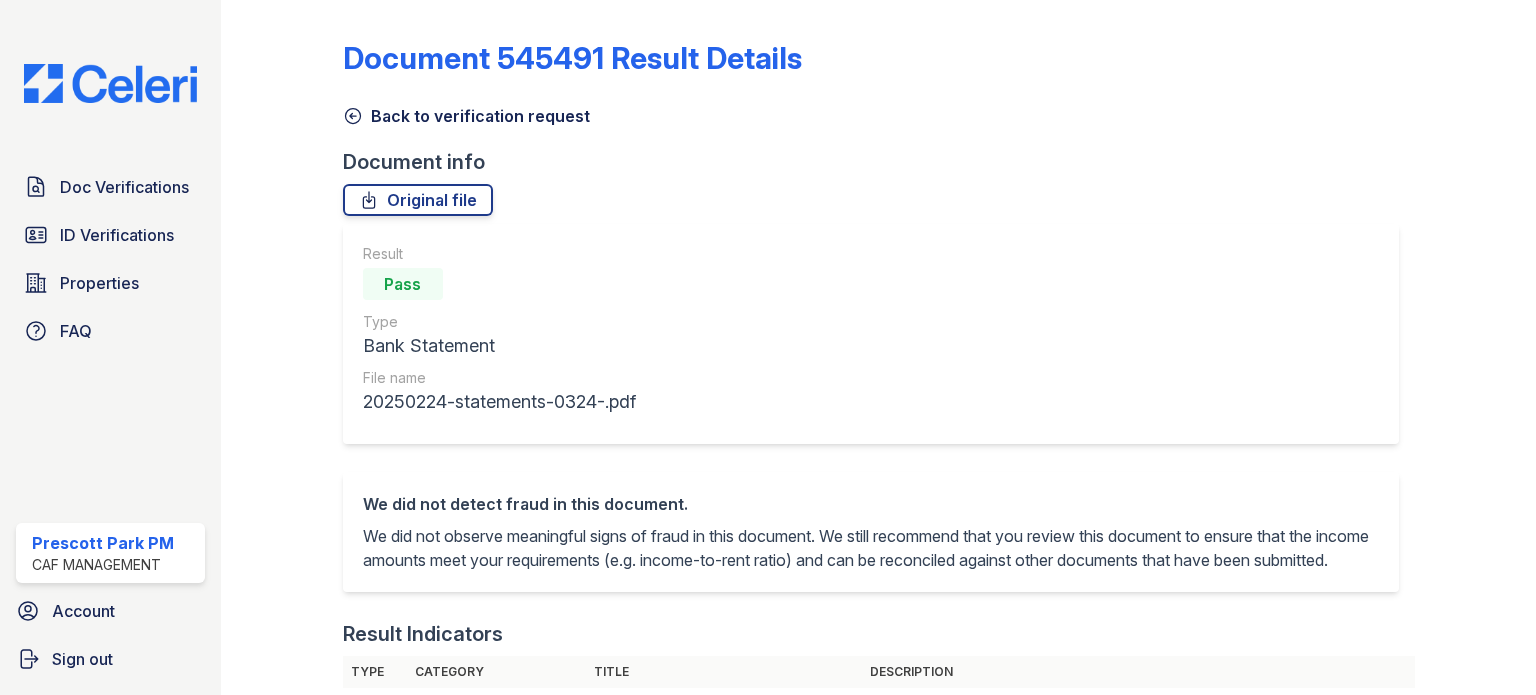 scroll, scrollTop: 0, scrollLeft: 0, axis: both 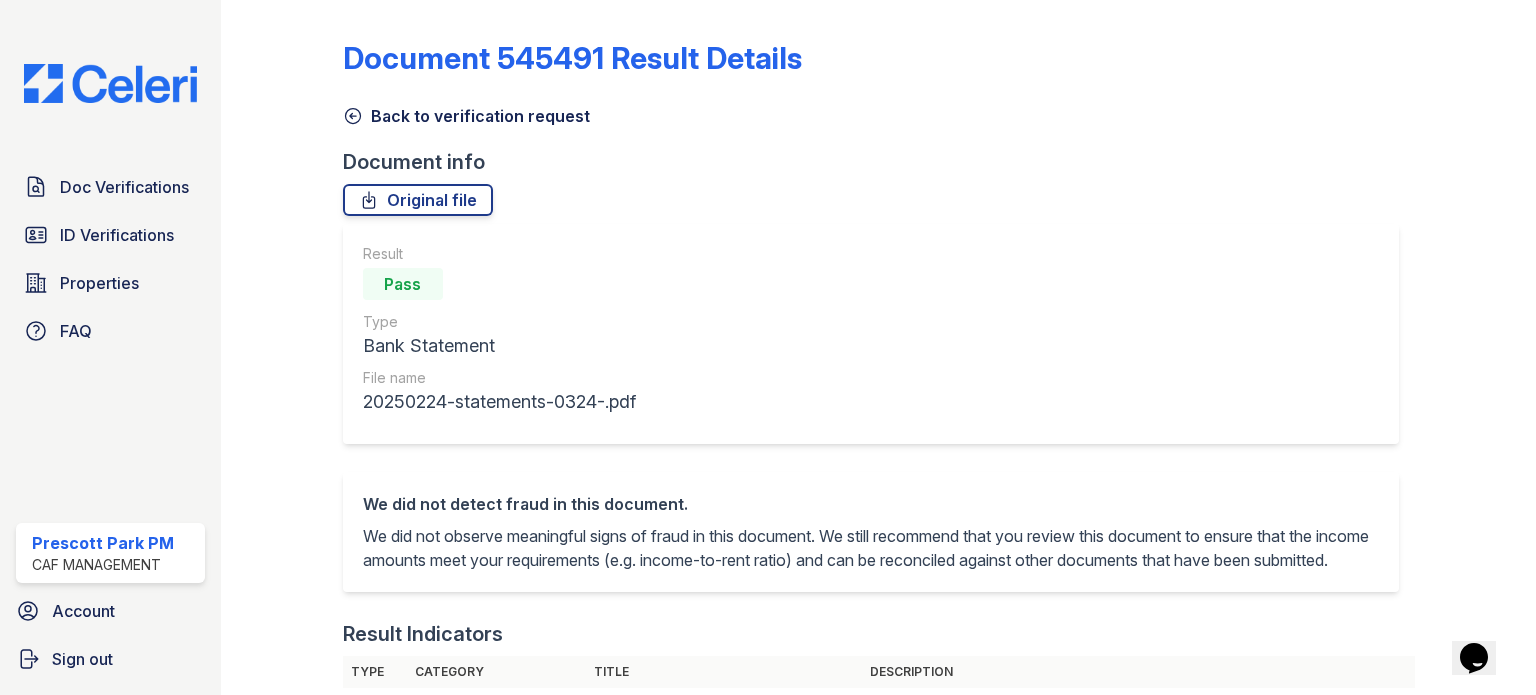 click 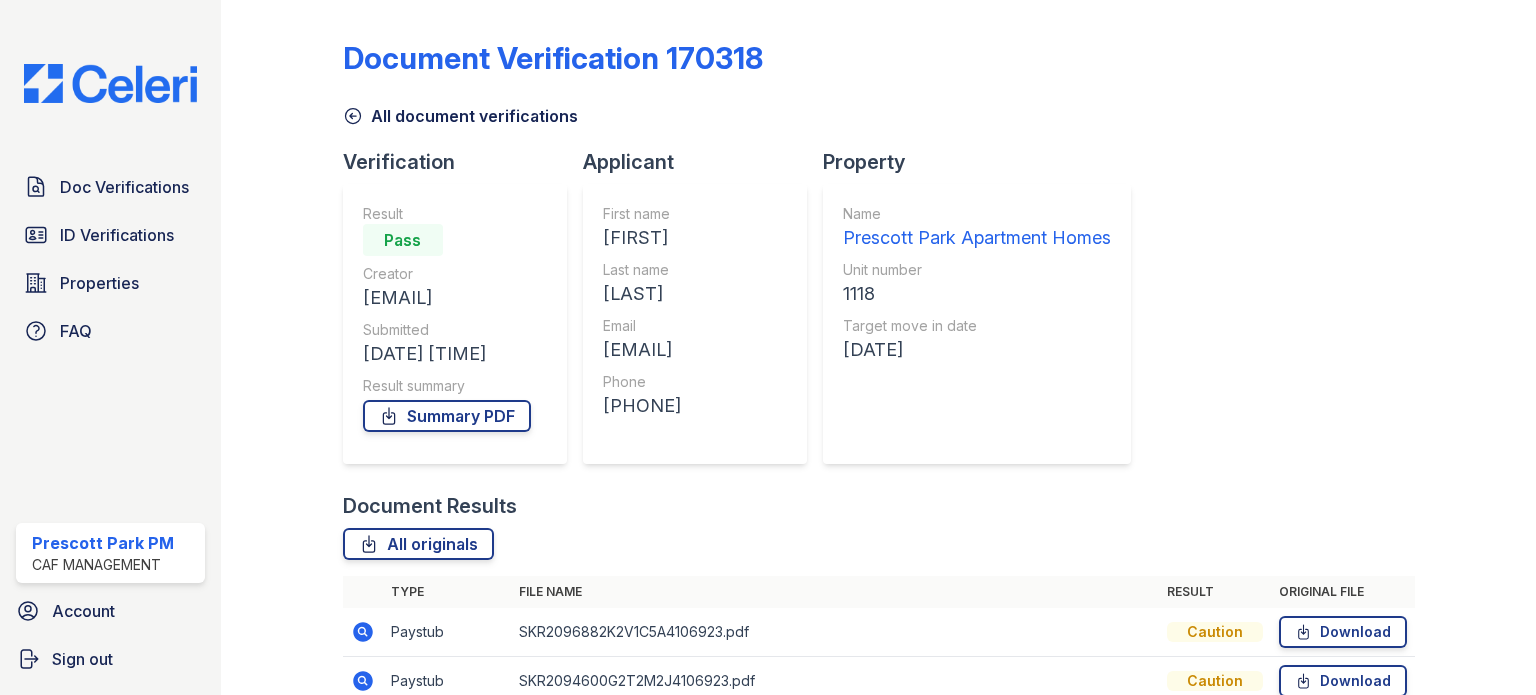 scroll, scrollTop: 537, scrollLeft: 0, axis: vertical 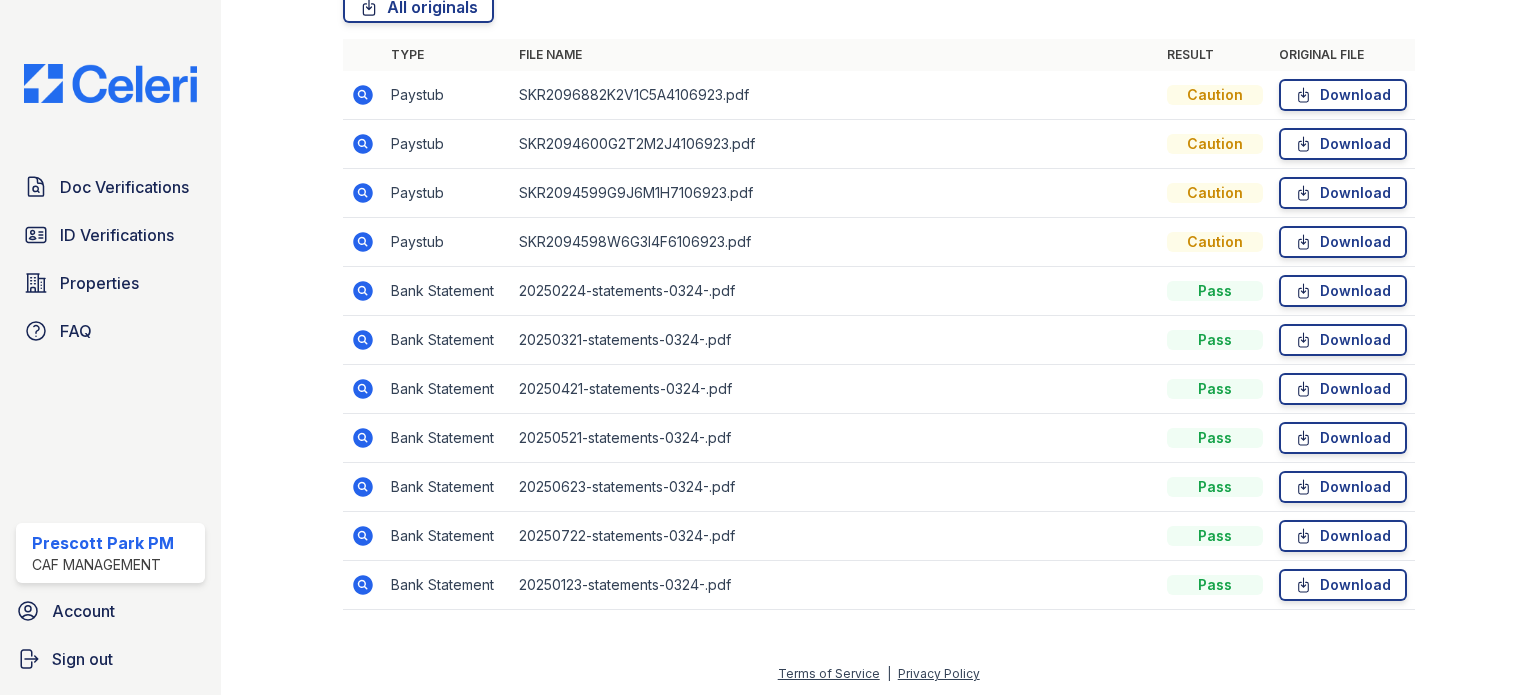 click 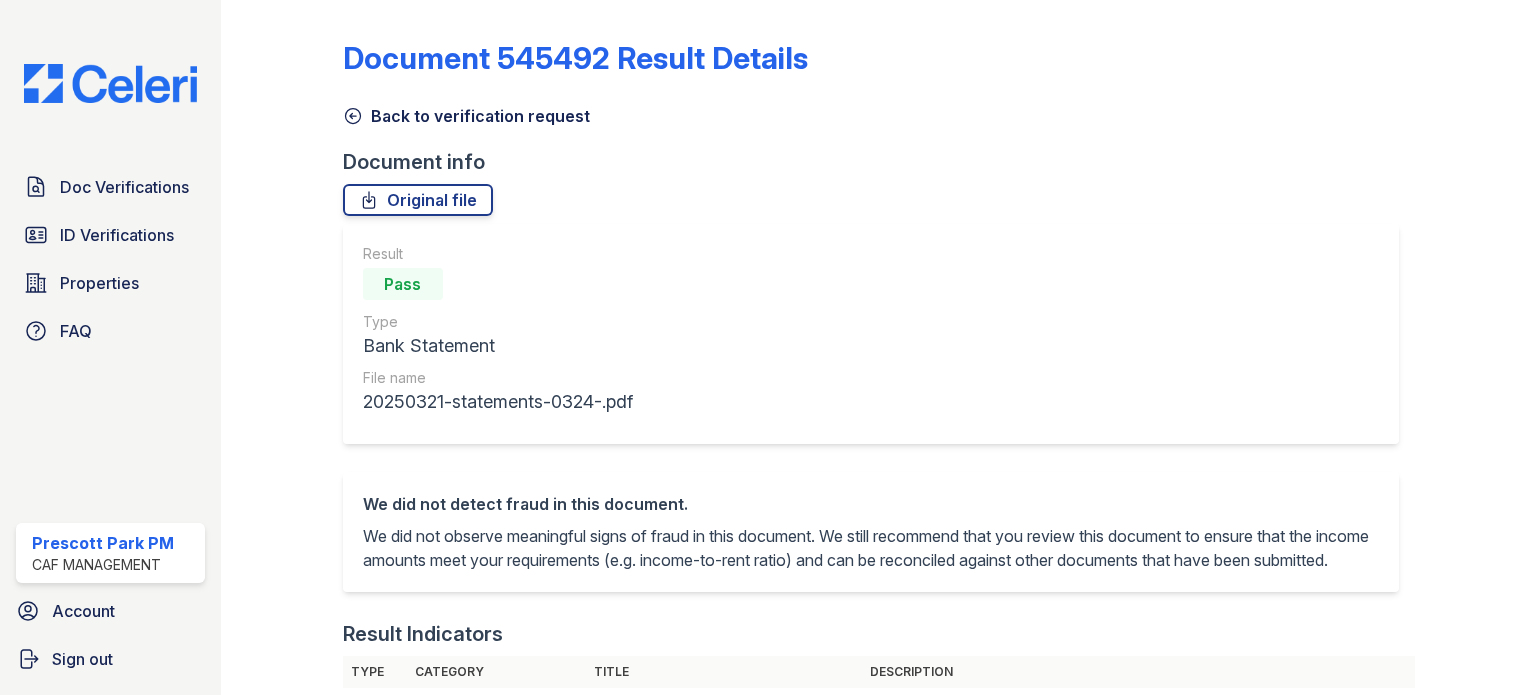 scroll, scrollTop: 0, scrollLeft: 0, axis: both 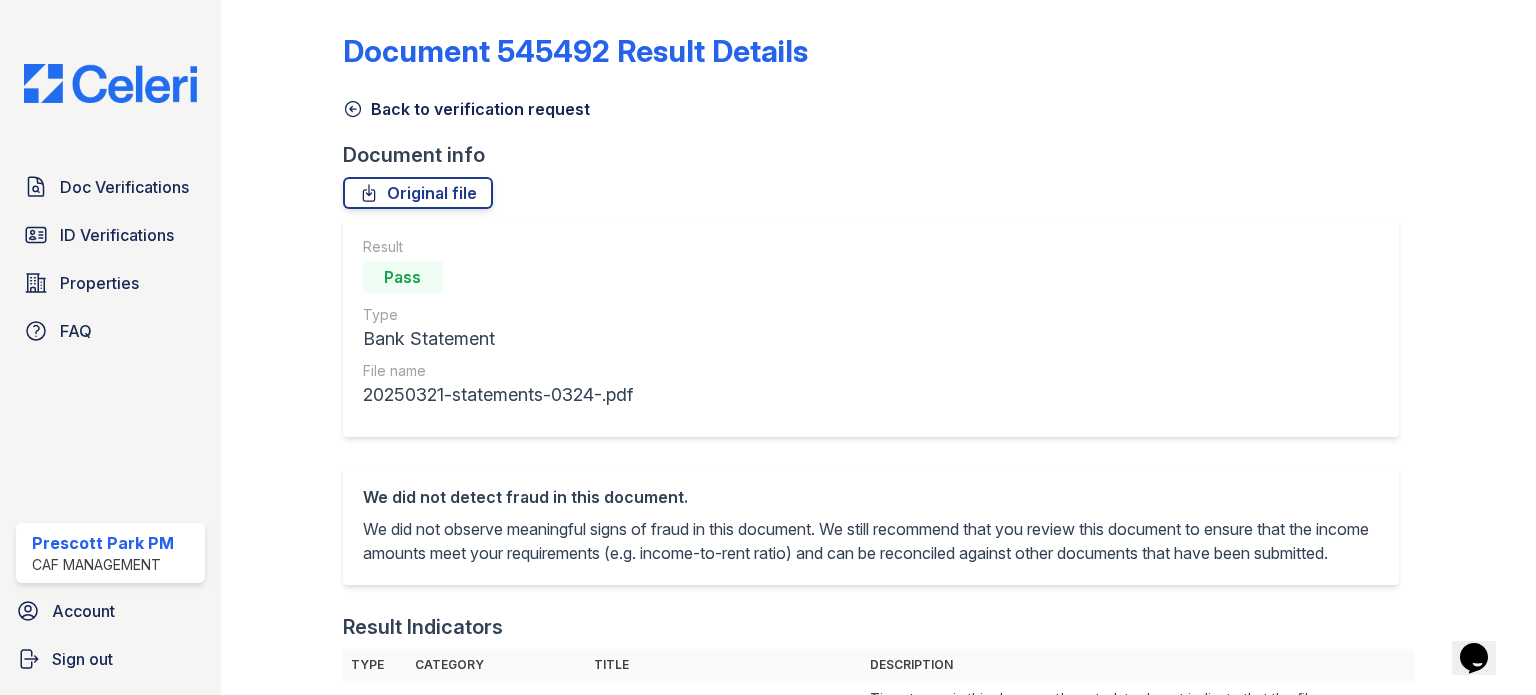 click 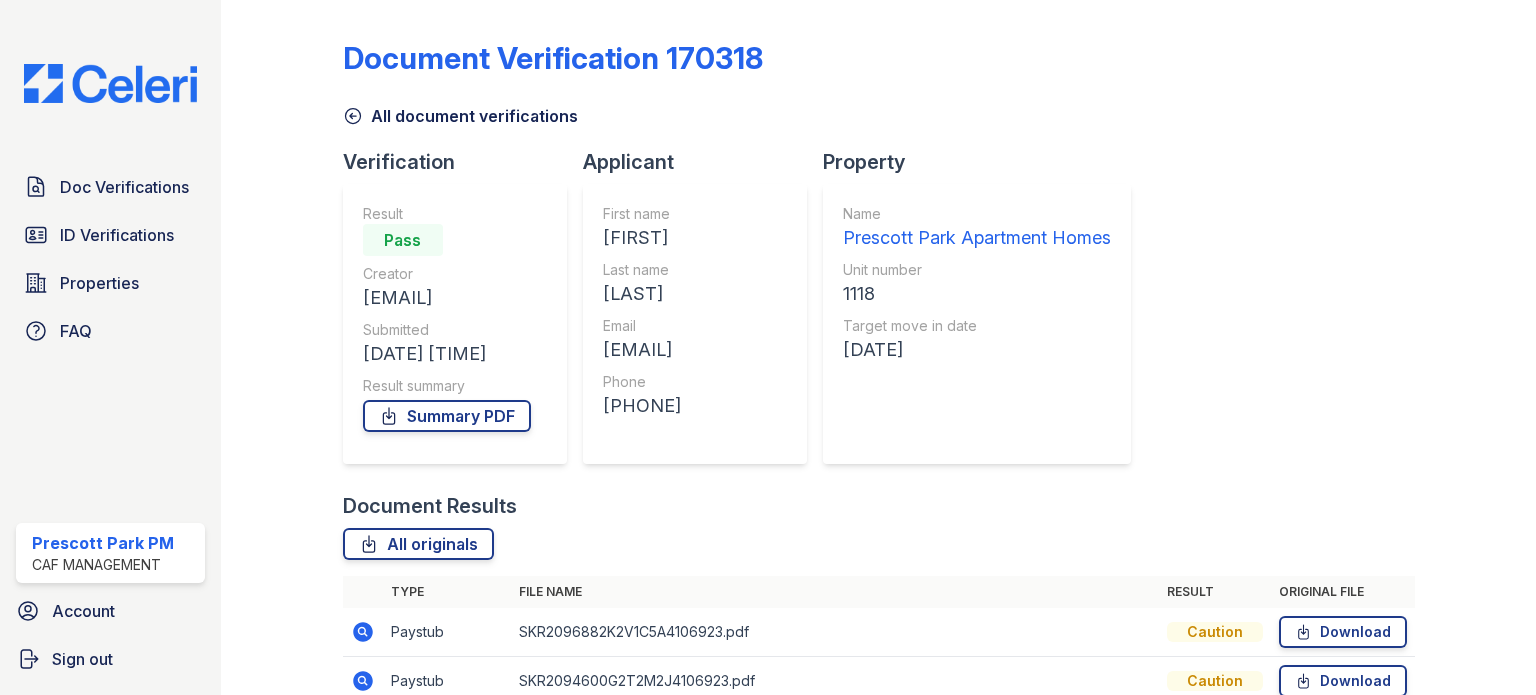 scroll, scrollTop: 537, scrollLeft: 0, axis: vertical 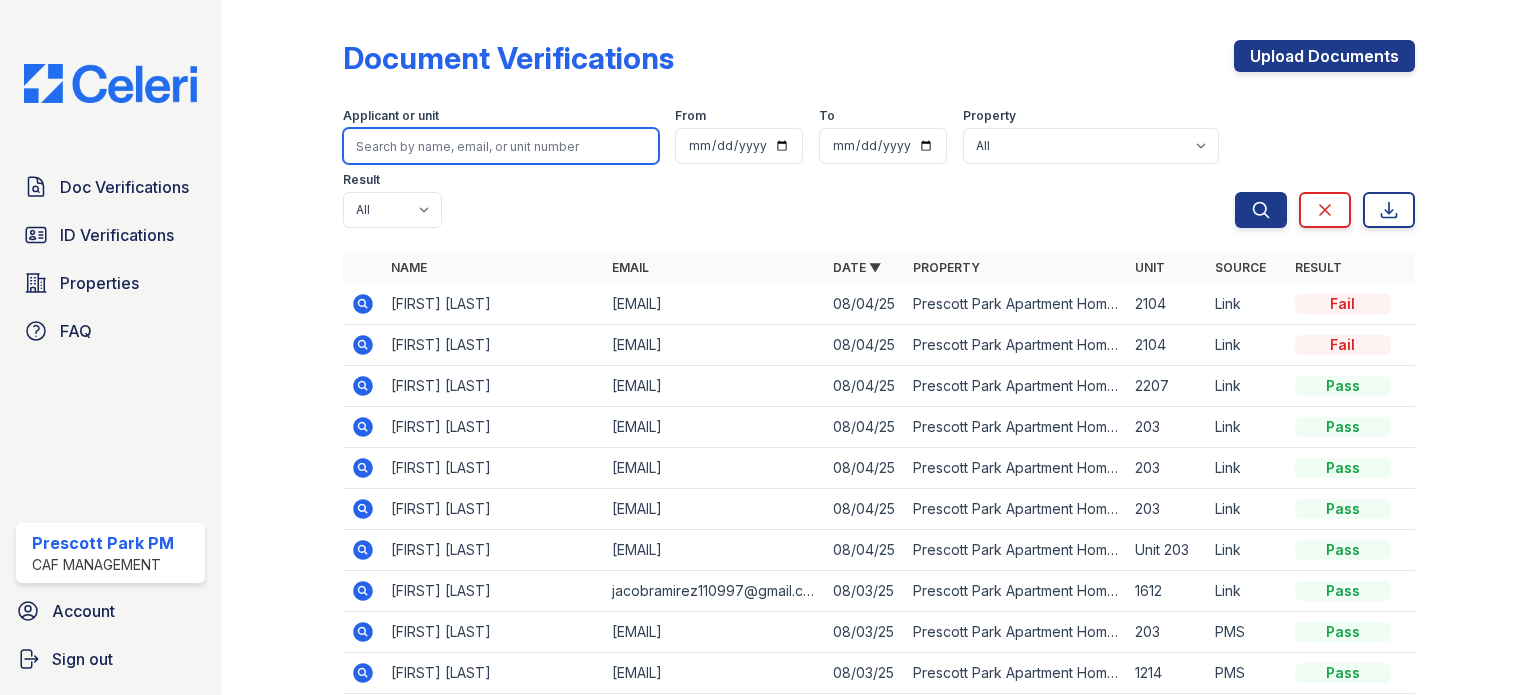 click at bounding box center (501, 146) 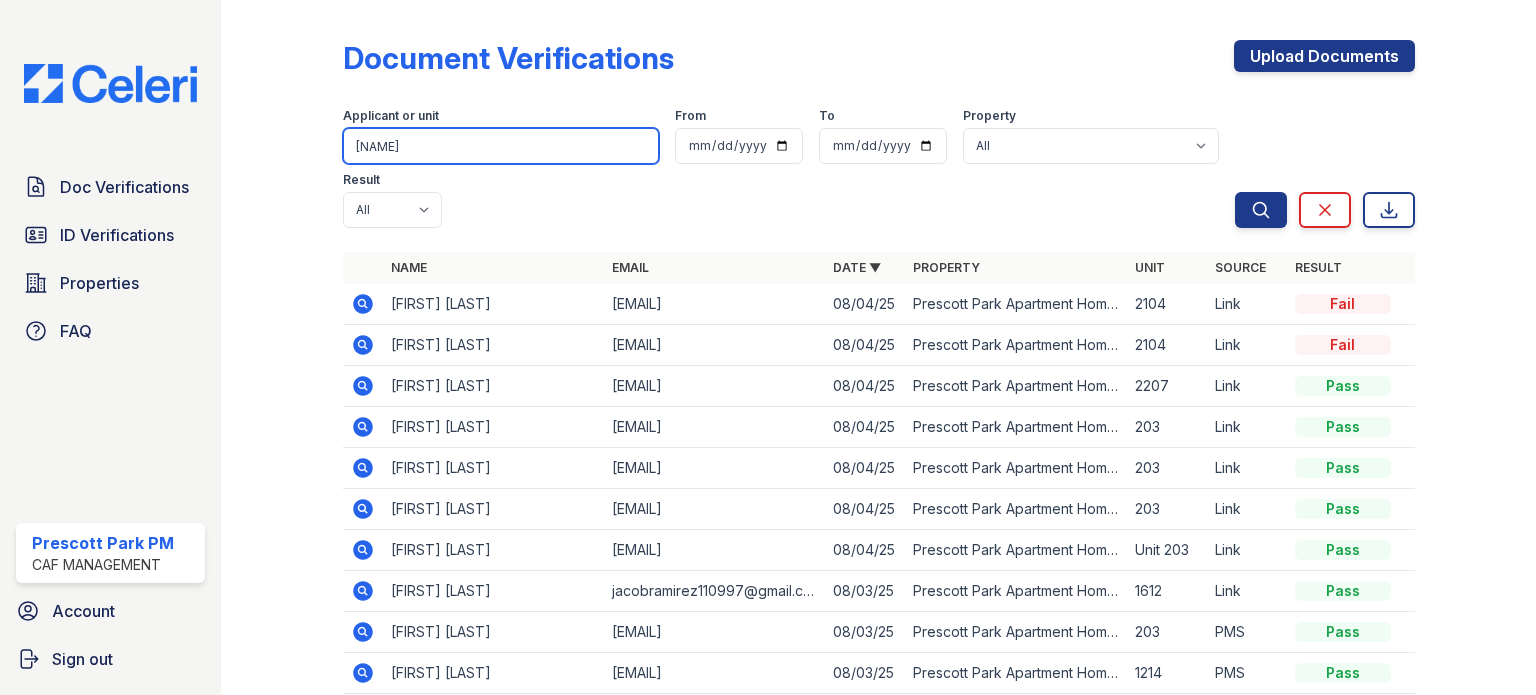 type on "[NAME]" 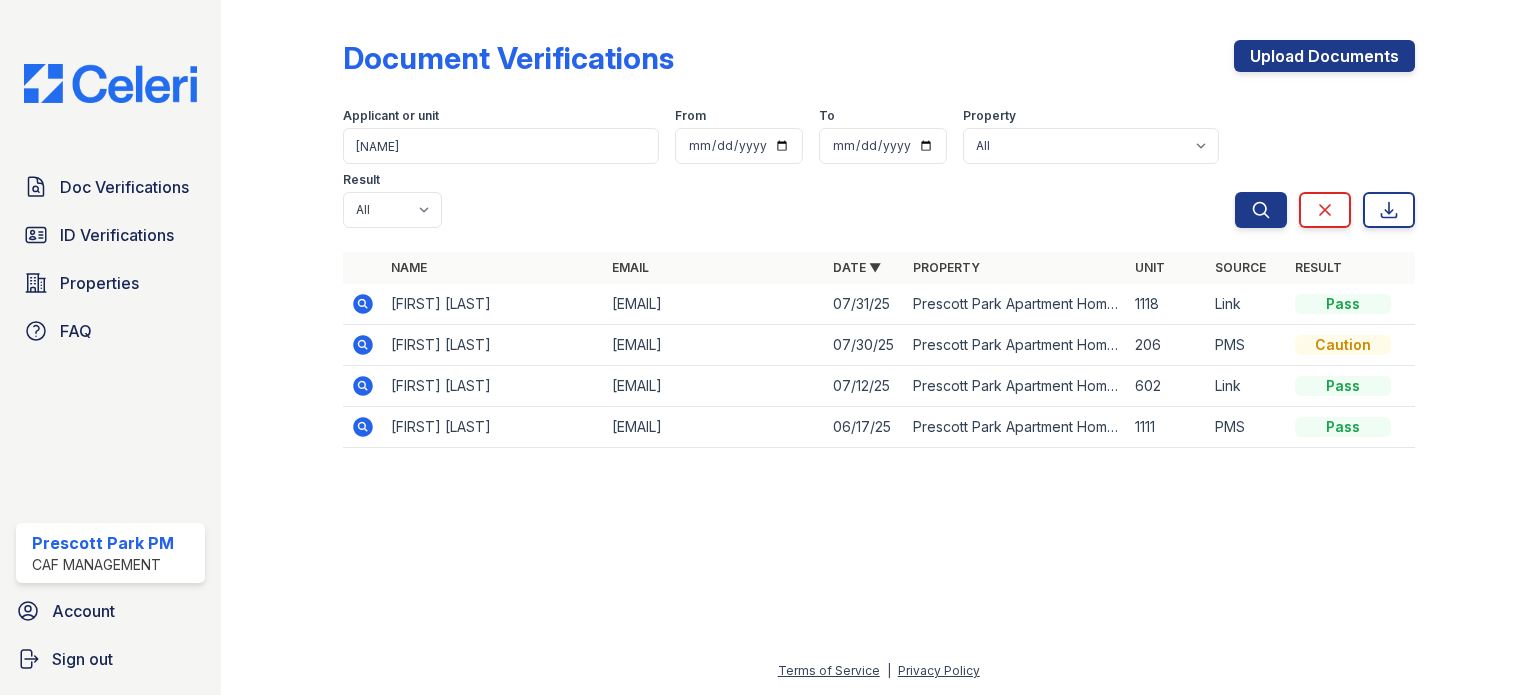 click 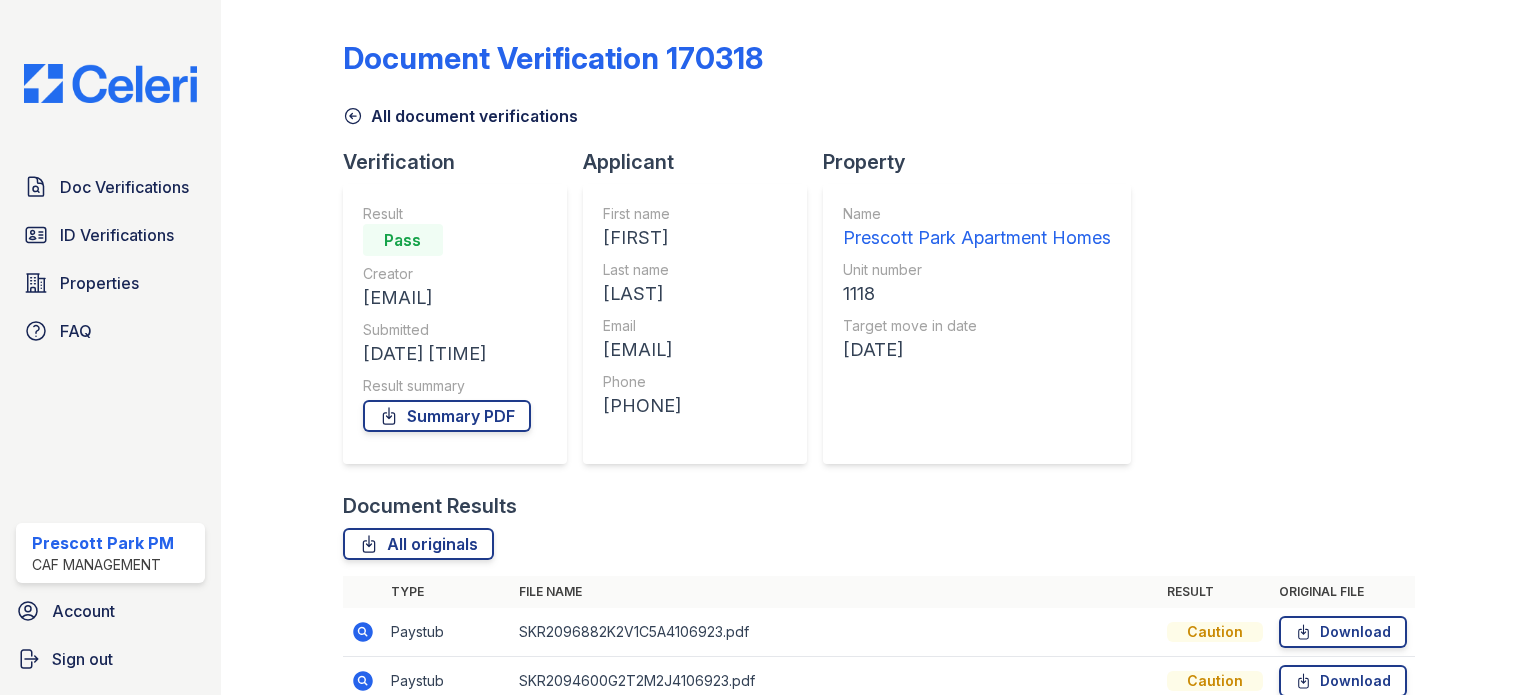 scroll, scrollTop: 0, scrollLeft: 0, axis: both 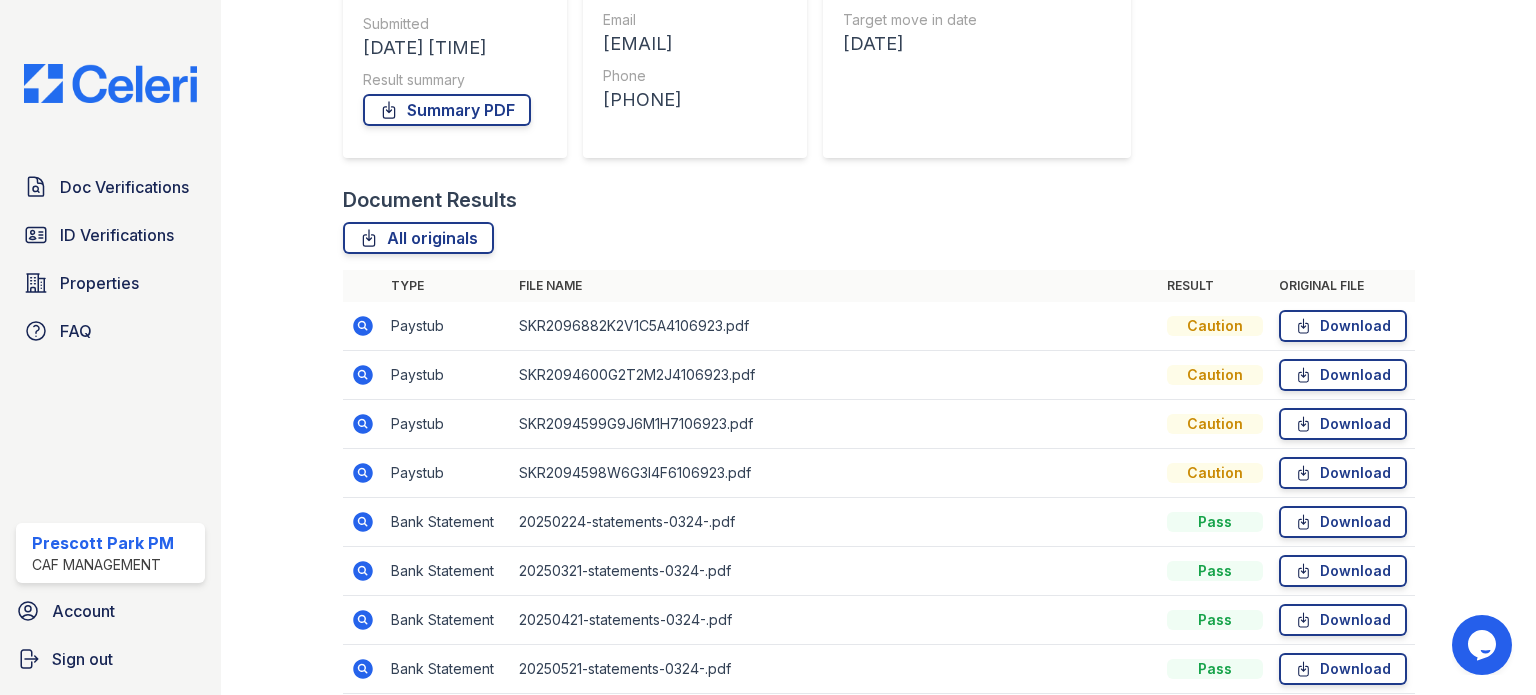 click 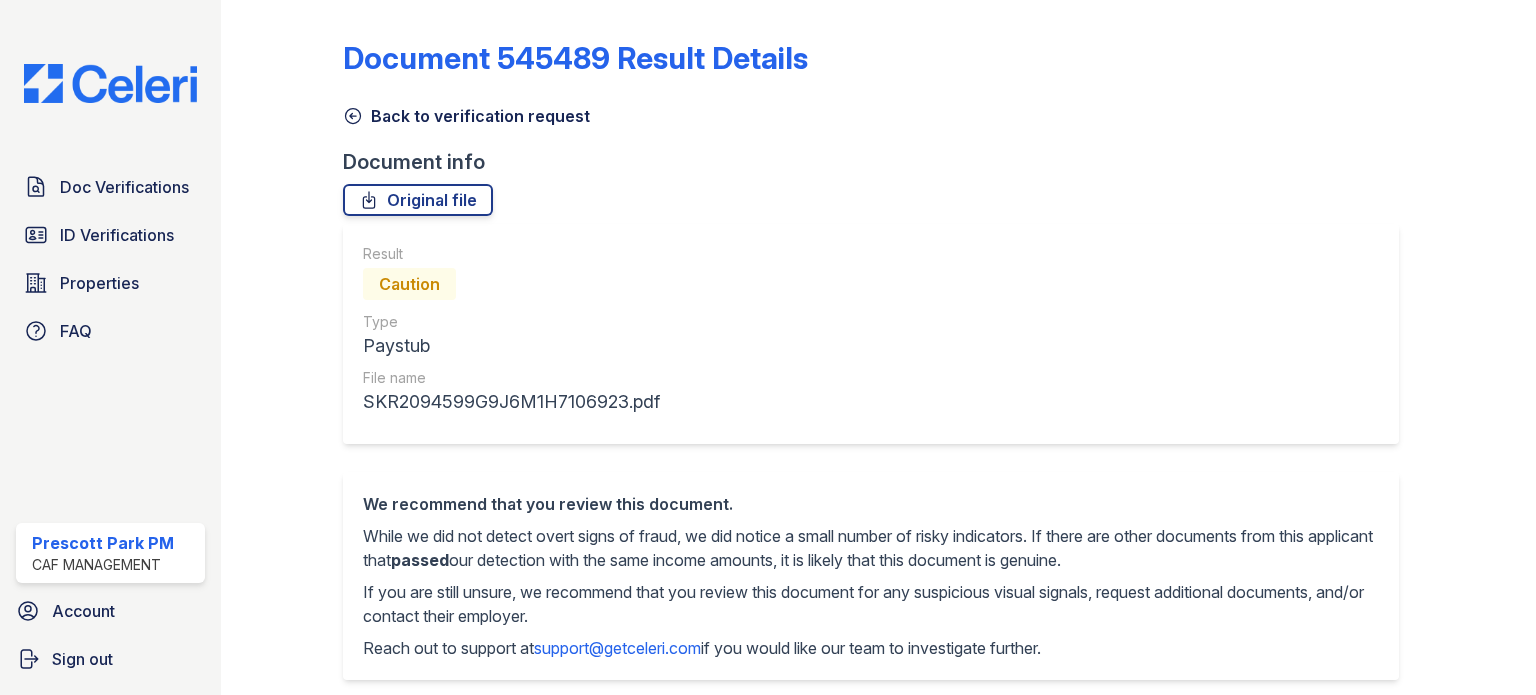 scroll, scrollTop: 0, scrollLeft: 0, axis: both 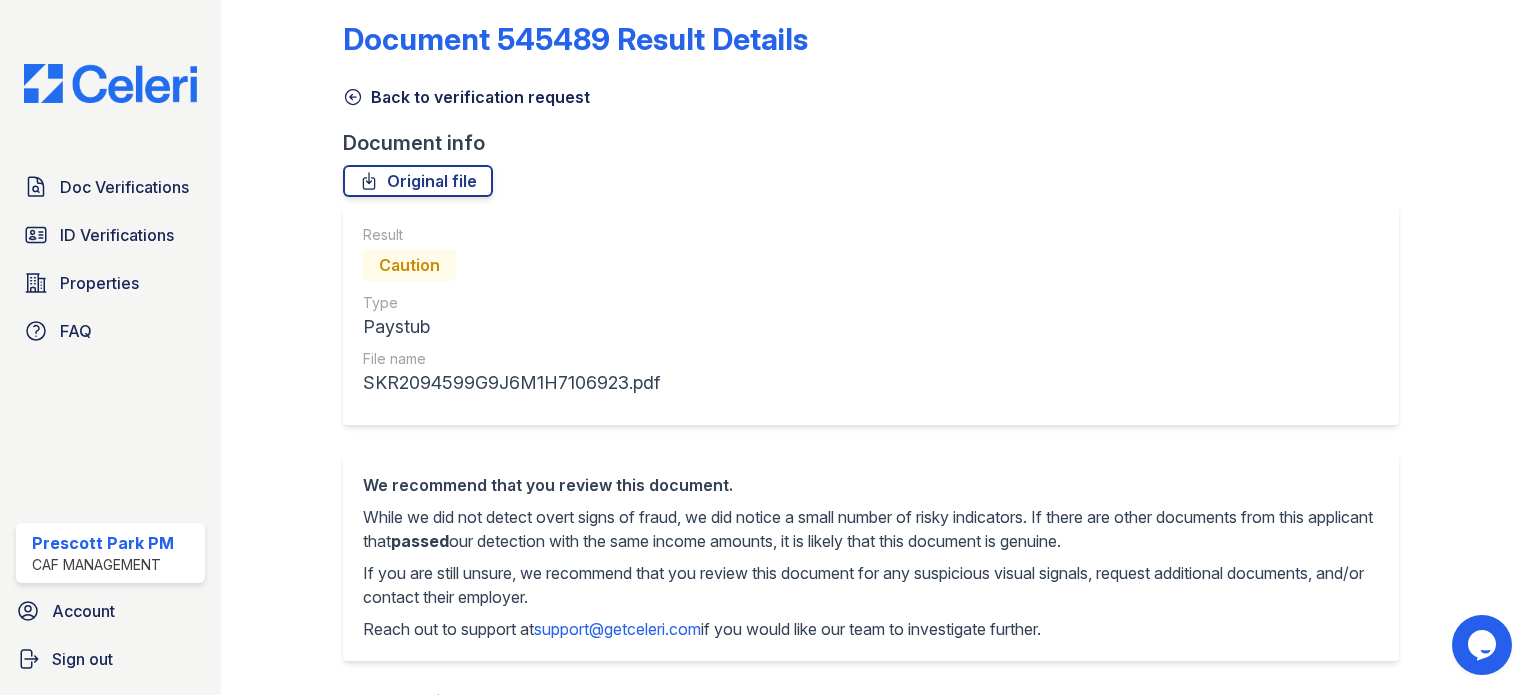 click 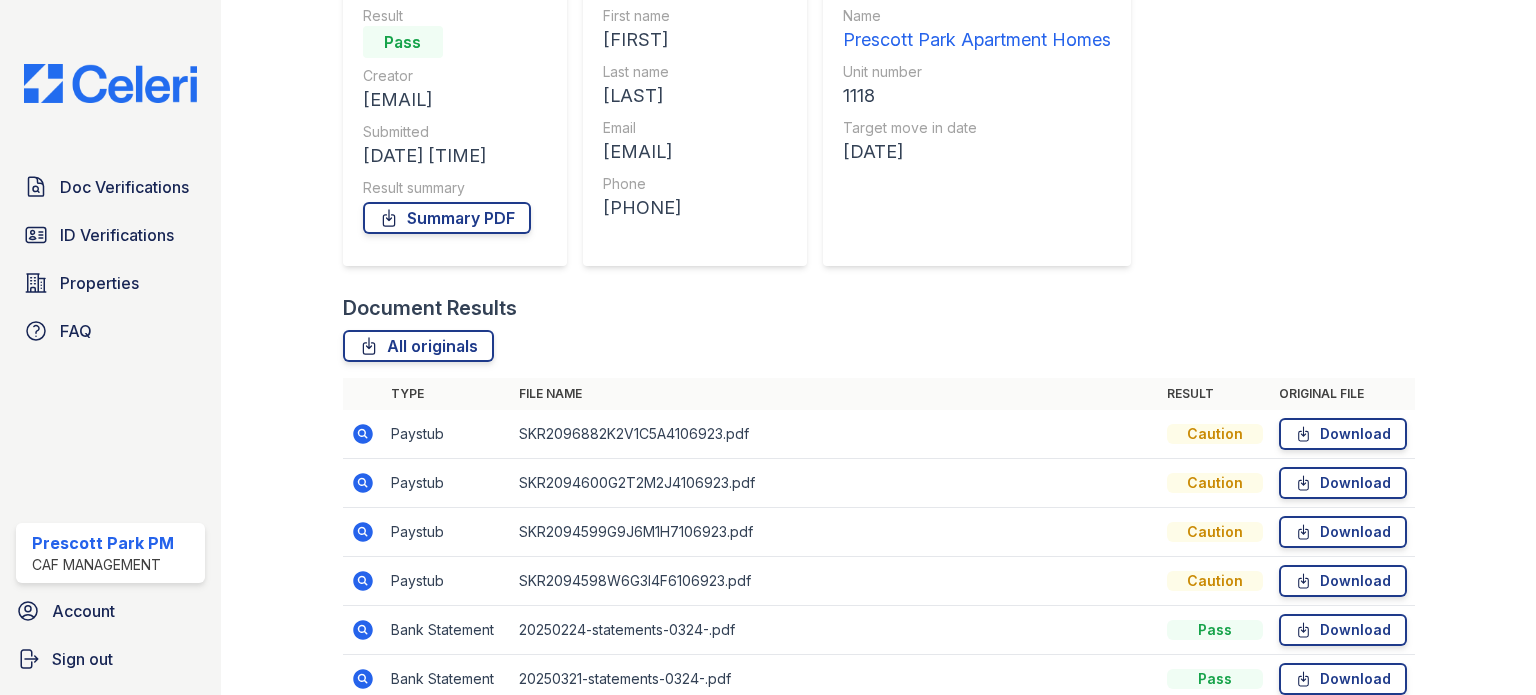 scroll, scrollTop: 200, scrollLeft: 0, axis: vertical 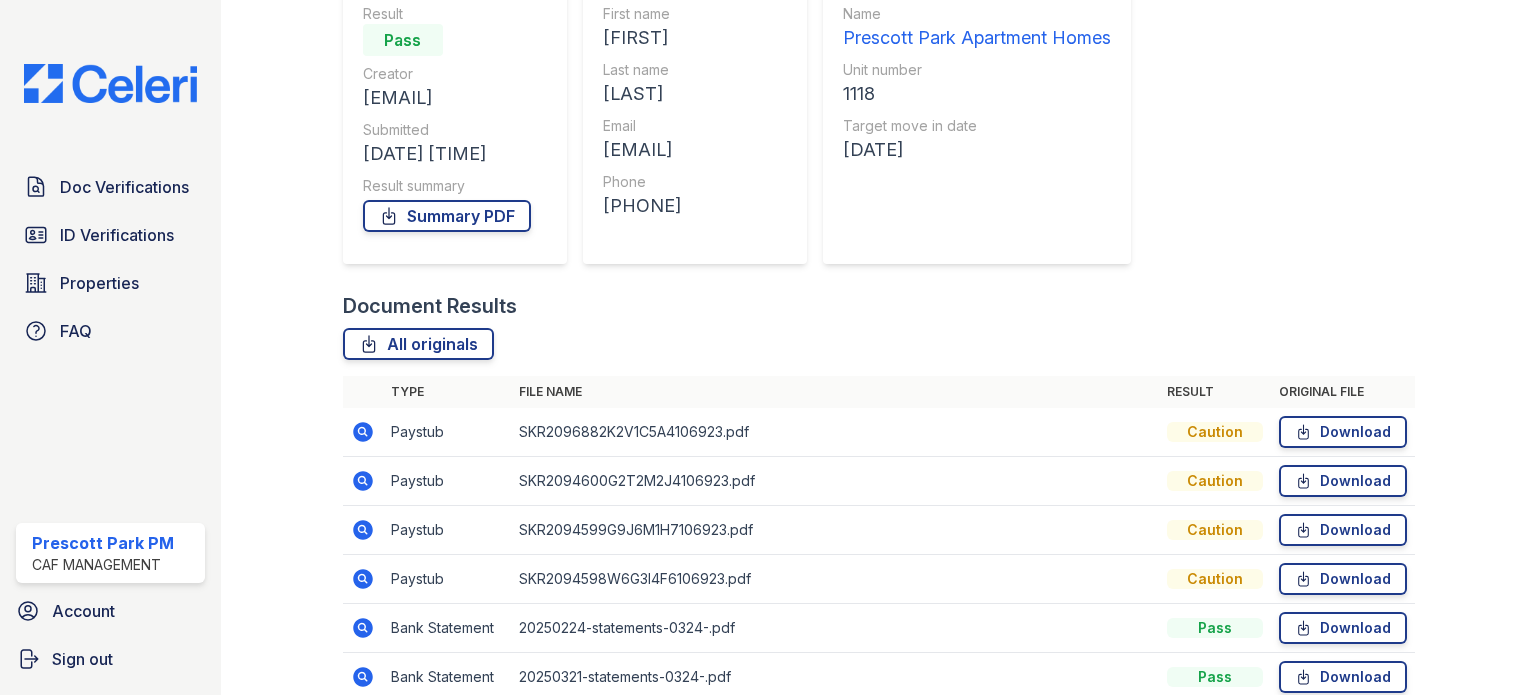 click 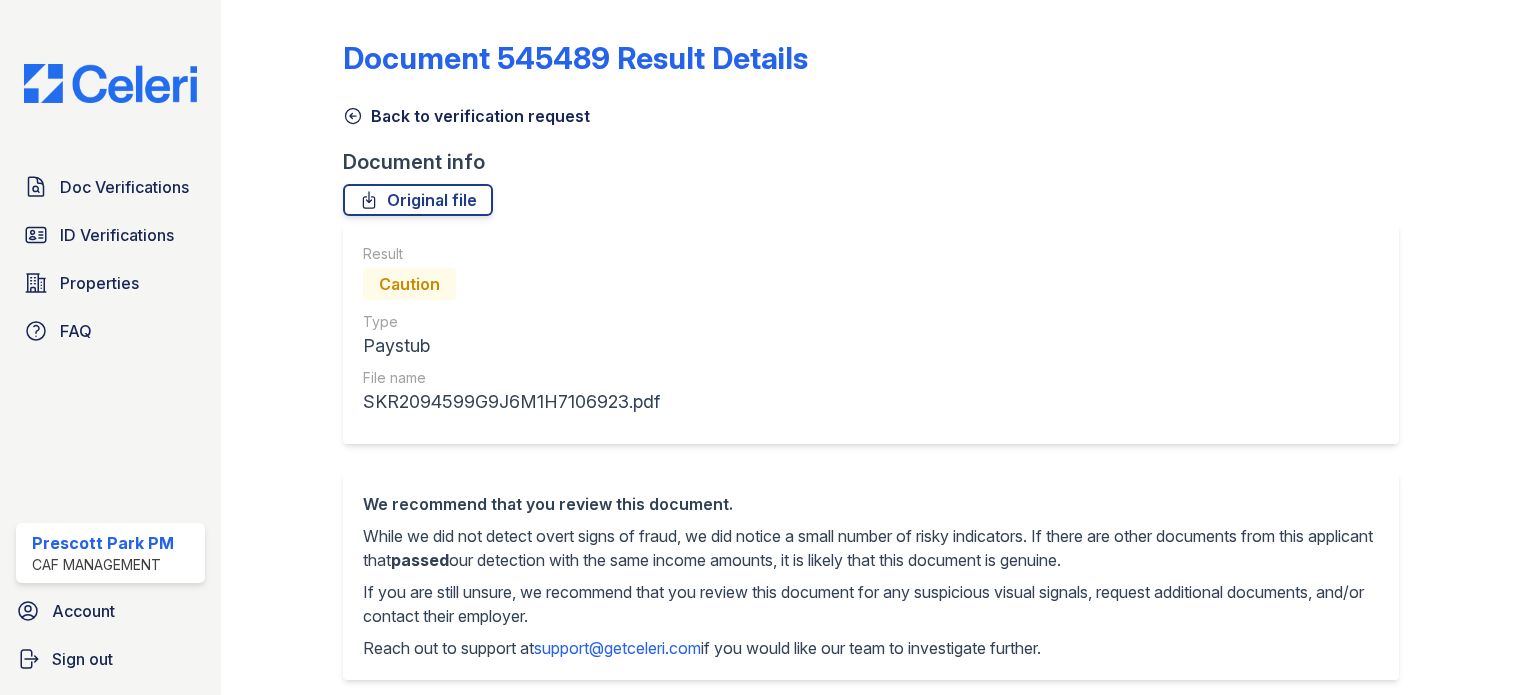 scroll, scrollTop: 0, scrollLeft: 0, axis: both 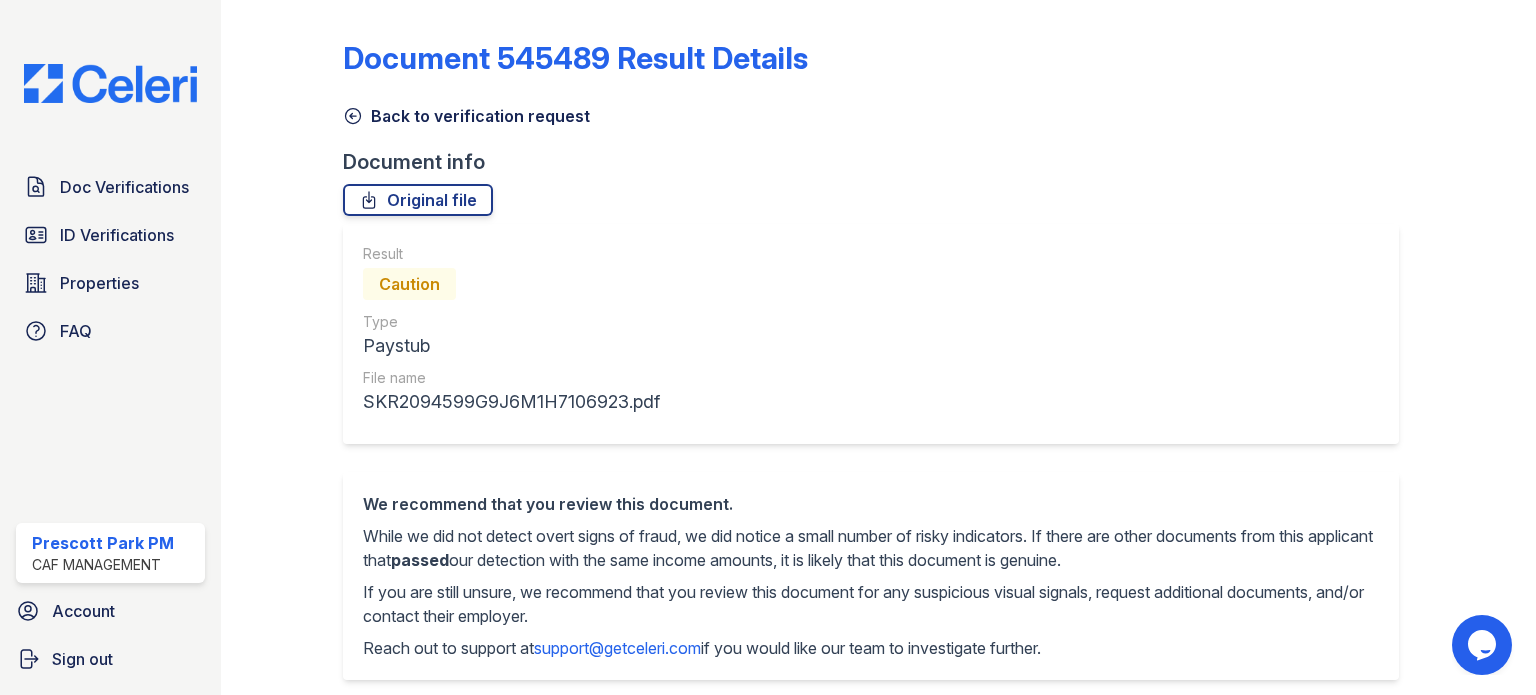 click 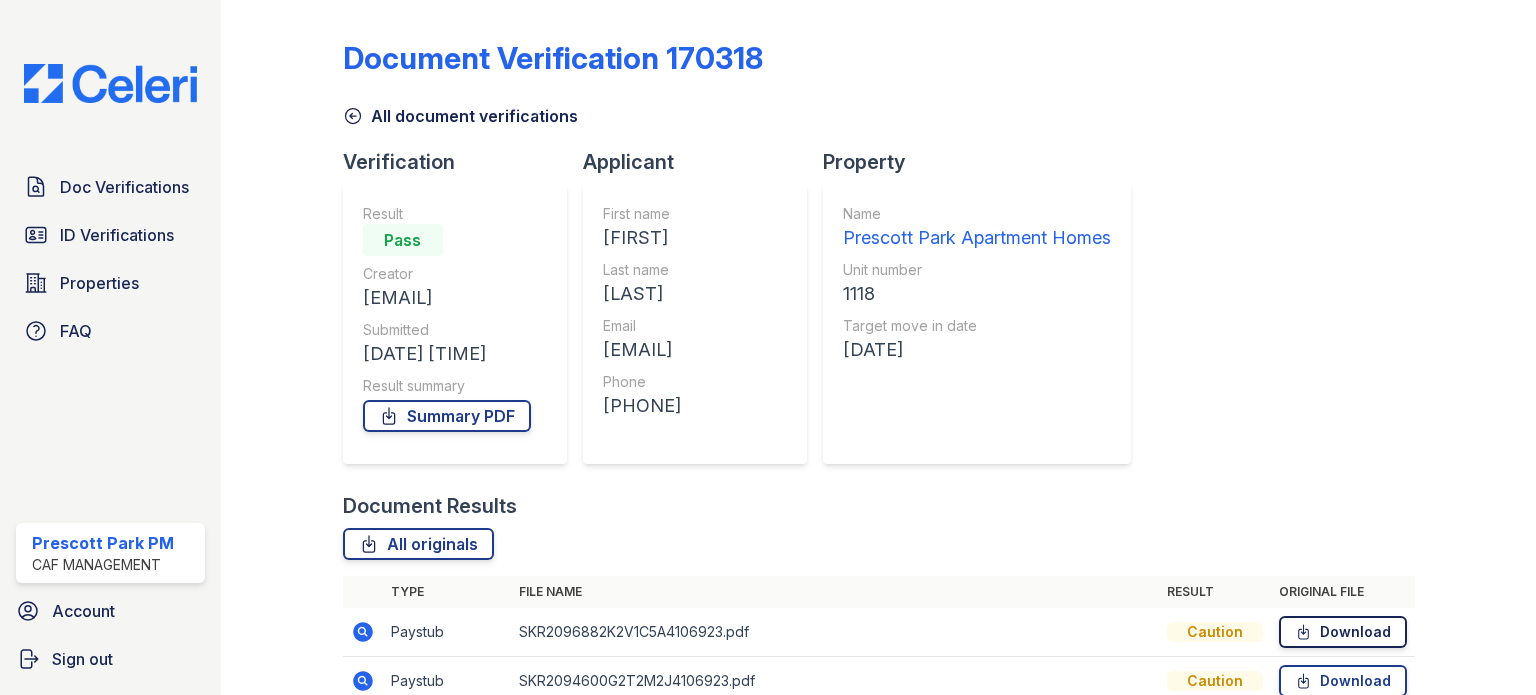 click on "Download" at bounding box center (1343, 632) 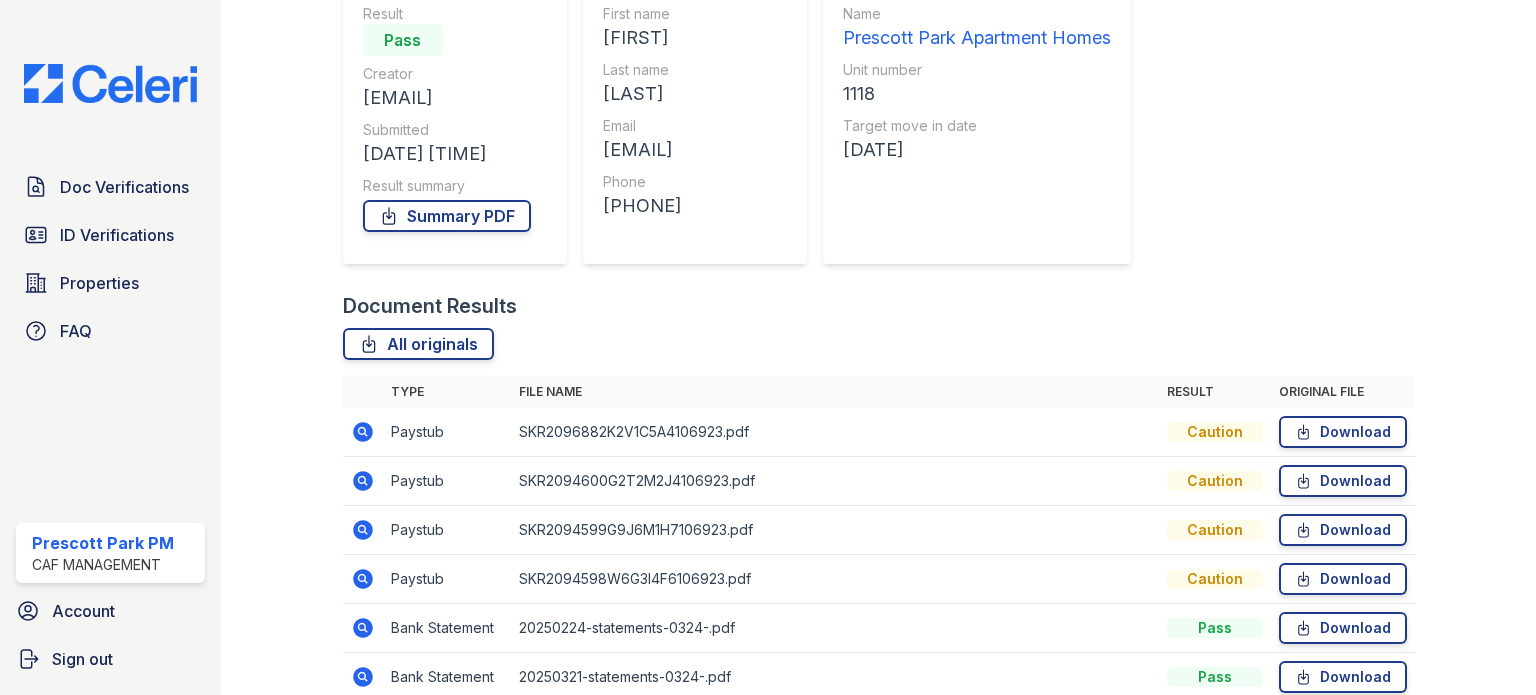 scroll, scrollTop: 240, scrollLeft: 0, axis: vertical 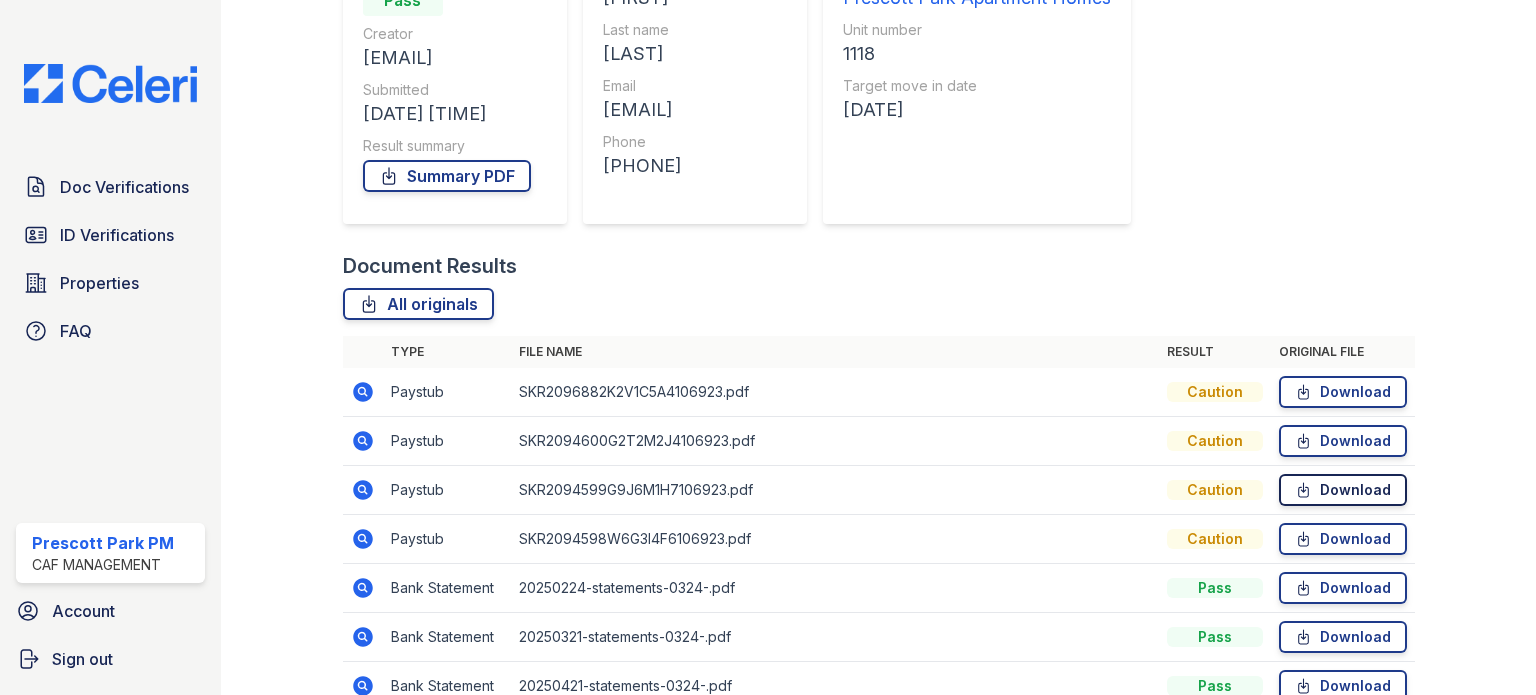 click on "Download" at bounding box center [1343, 490] 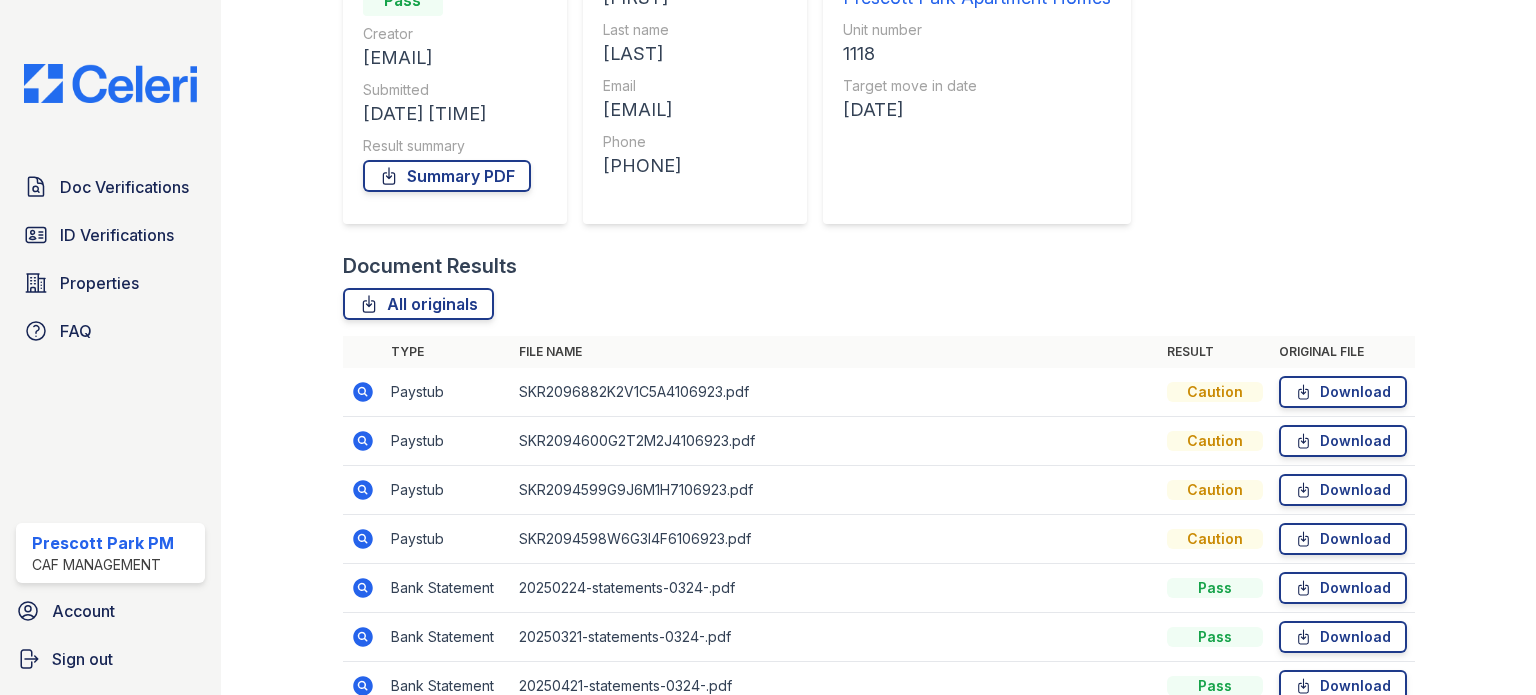 click on "Document Verification 170318
All document verifications
Verification
Result
Pass
Creator
mrl7331@gmail.com
Submitted
07/31/25 01:24:40 PM
Result summary
Summary PDF
Applicant
First name
Malcolm
Last name
Lewis
Email
mrl7331@gmail.com
Phone
+18176299543
Property
Name
Prescott Park Apartment Homes
Unit number
1118
Target move in date
09/30/25
Document Results
All originals
Type
File name
Result
Original file
Paystub
Caution" at bounding box center (879, 347) 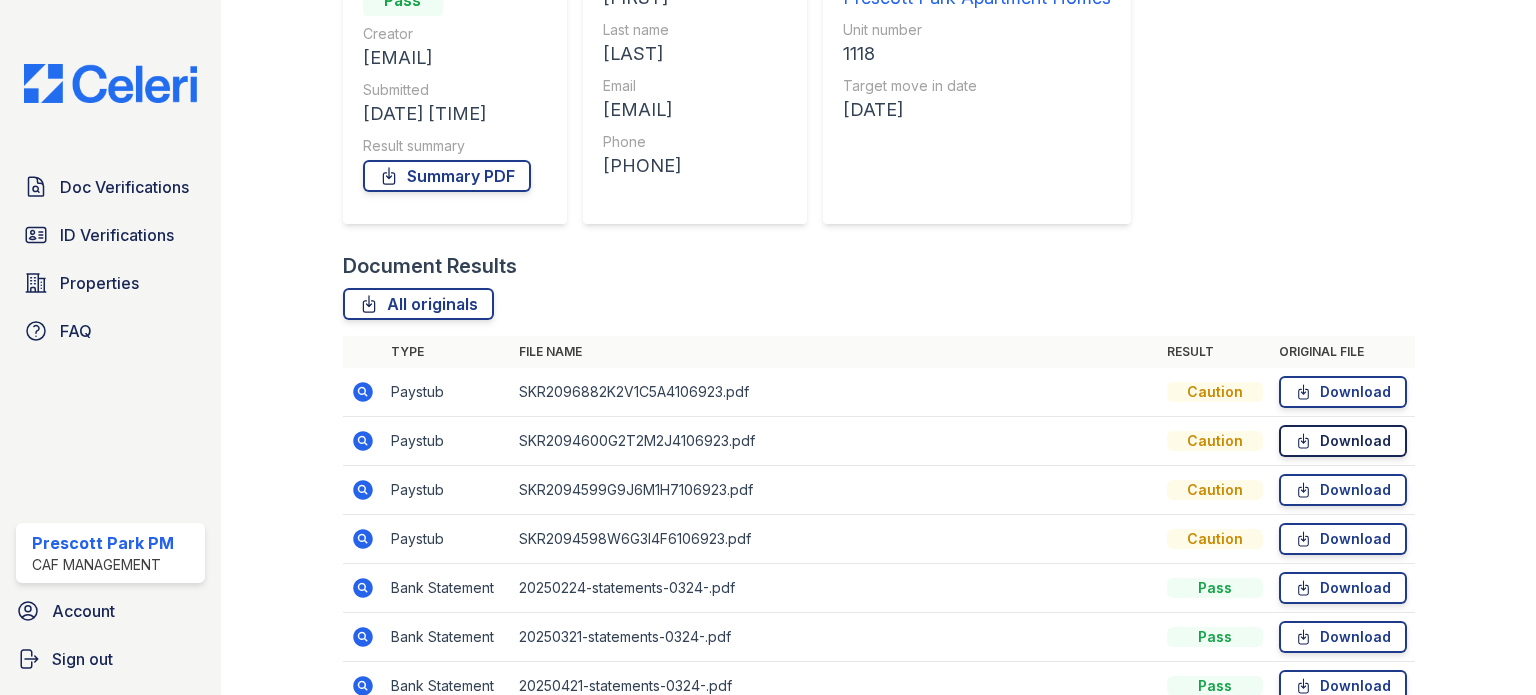 click on "Download" at bounding box center (1343, 441) 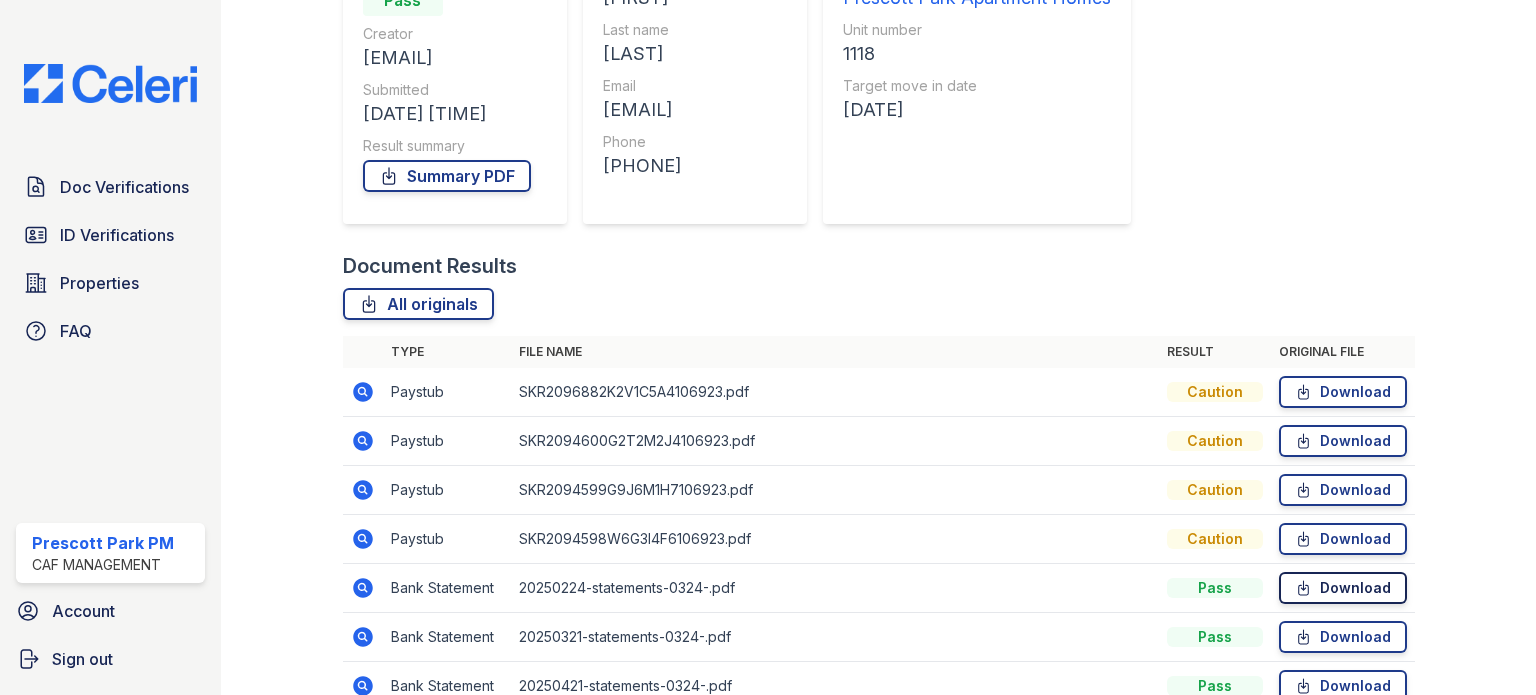 click 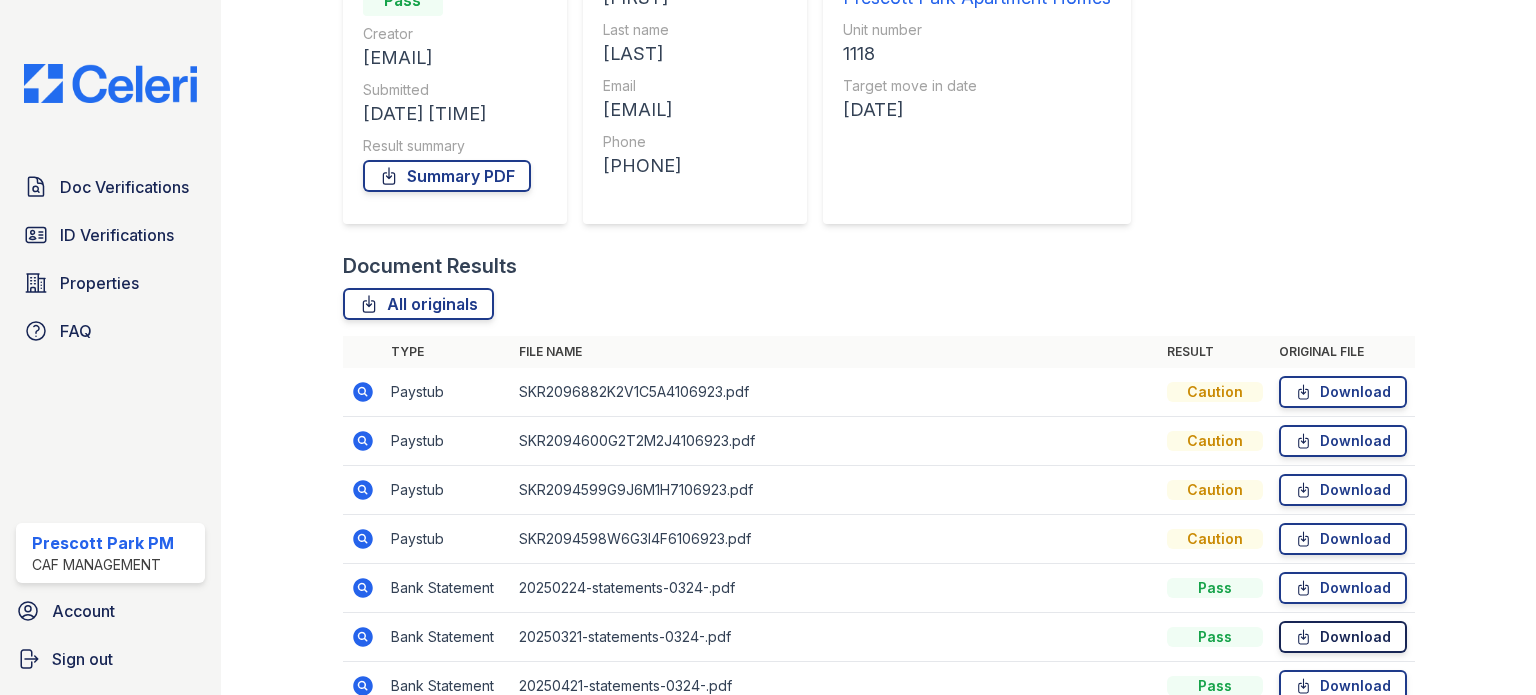click on "Download" at bounding box center [1343, 637] 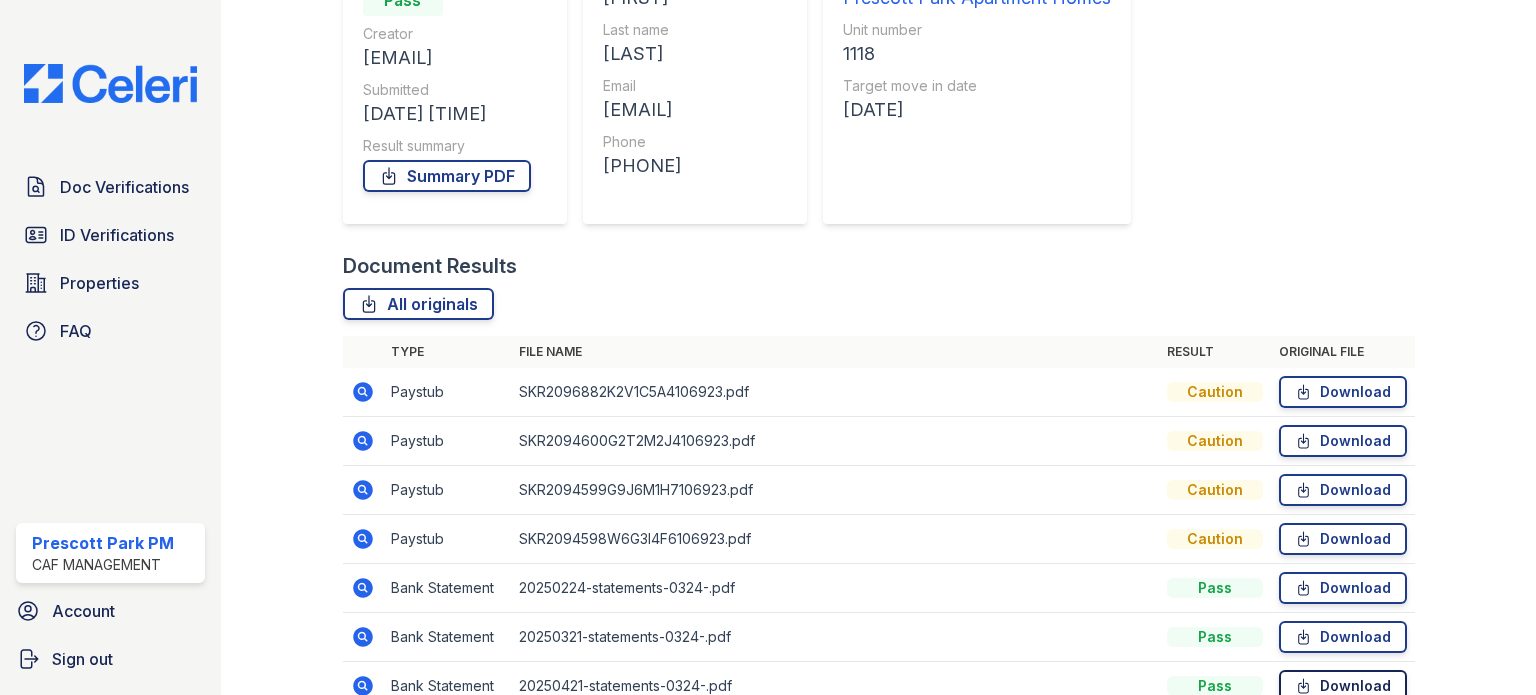 click on "Download" at bounding box center [1343, 686] 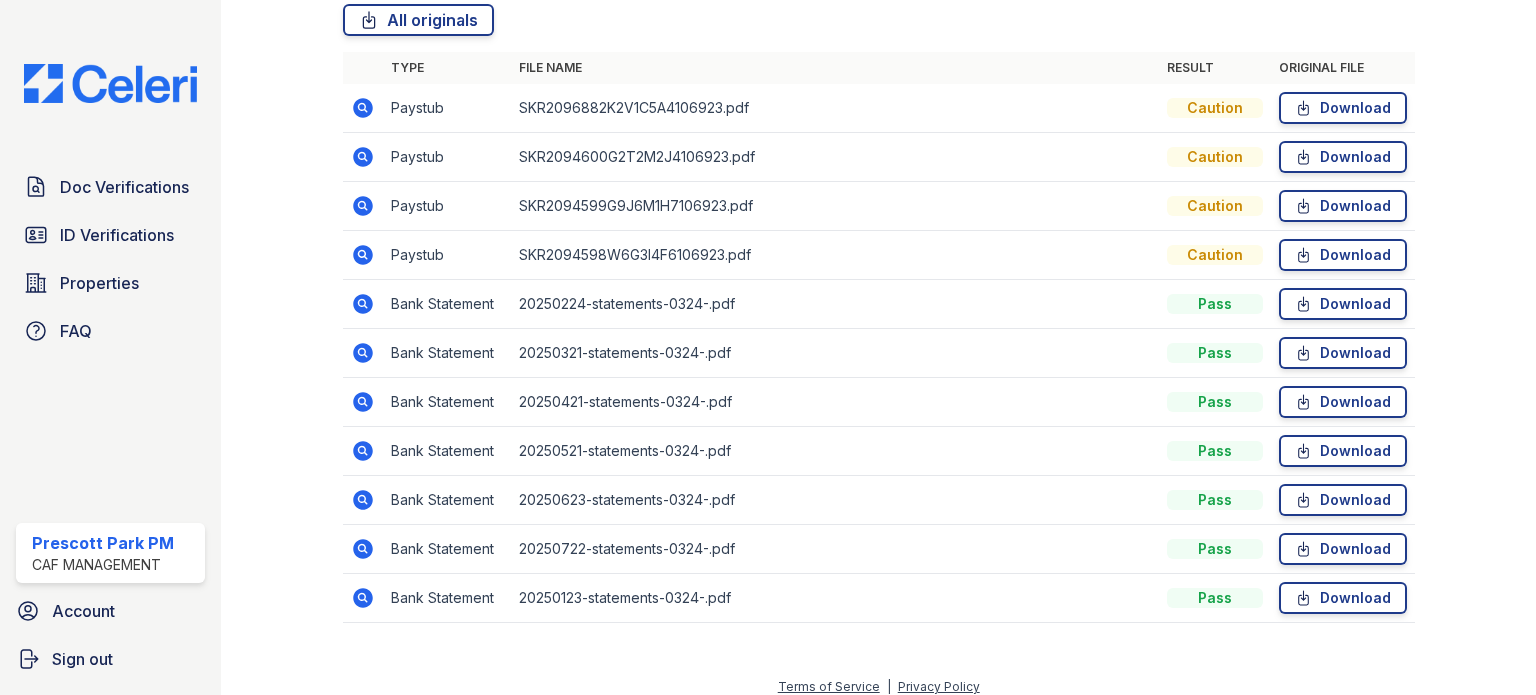 scroll, scrollTop: 537, scrollLeft: 0, axis: vertical 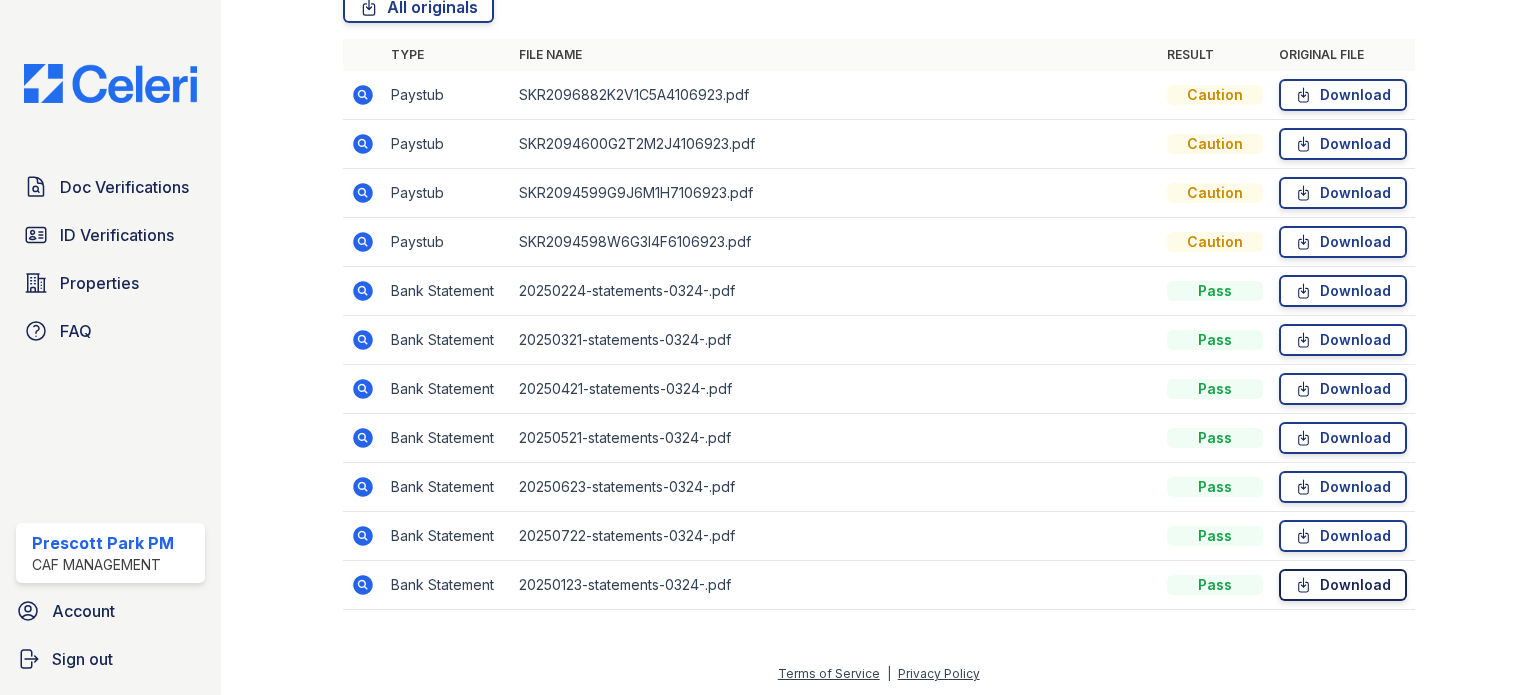 click on "Download" at bounding box center (1343, 585) 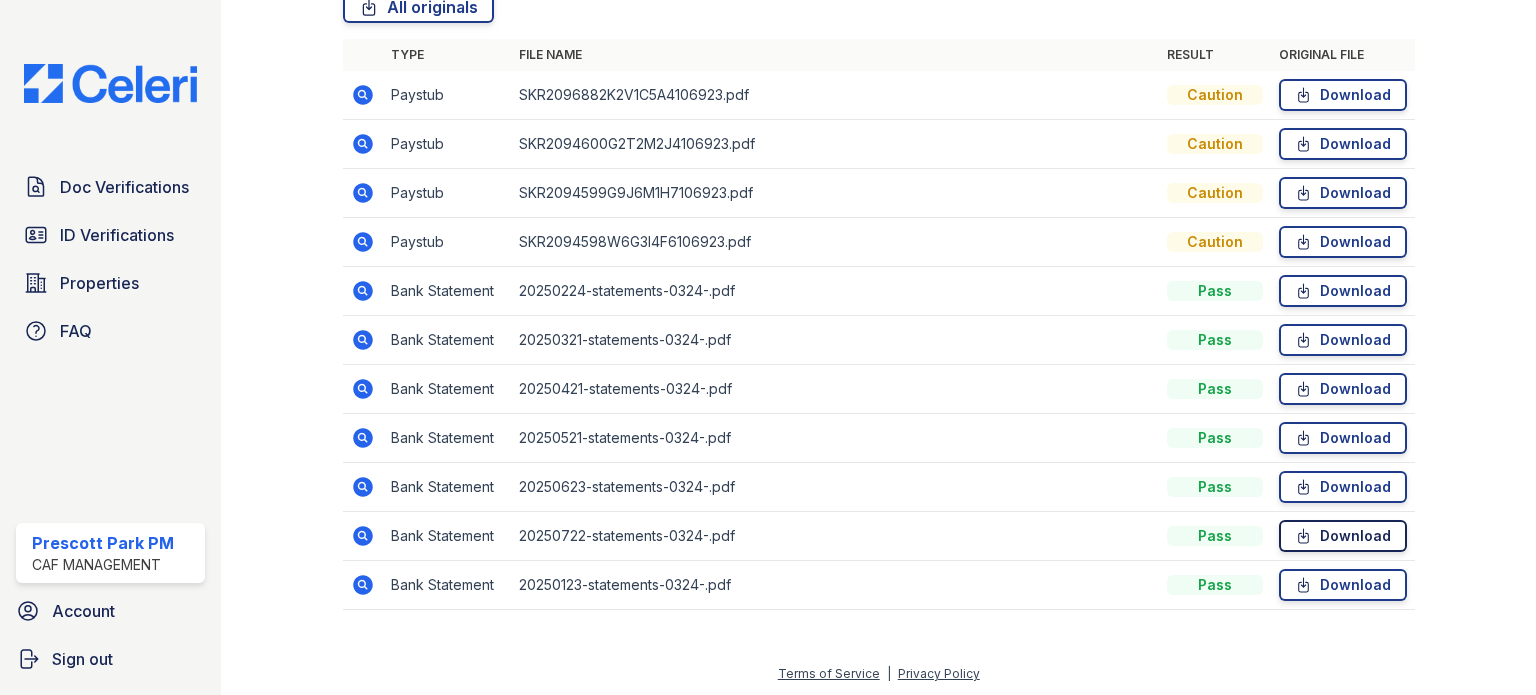 click on "Download" at bounding box center [1343, 536] 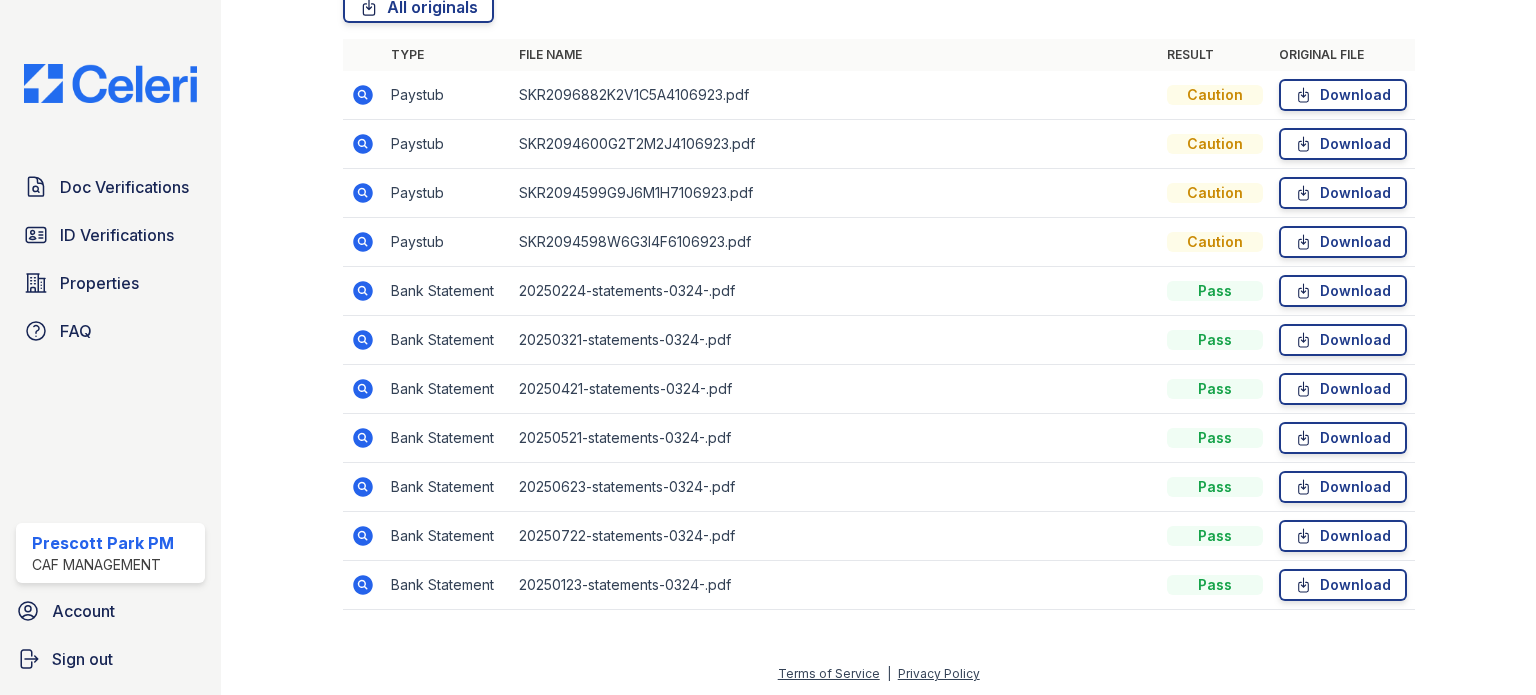 scroll, scrollTop: 0, scrollLeft: 0, axis: both 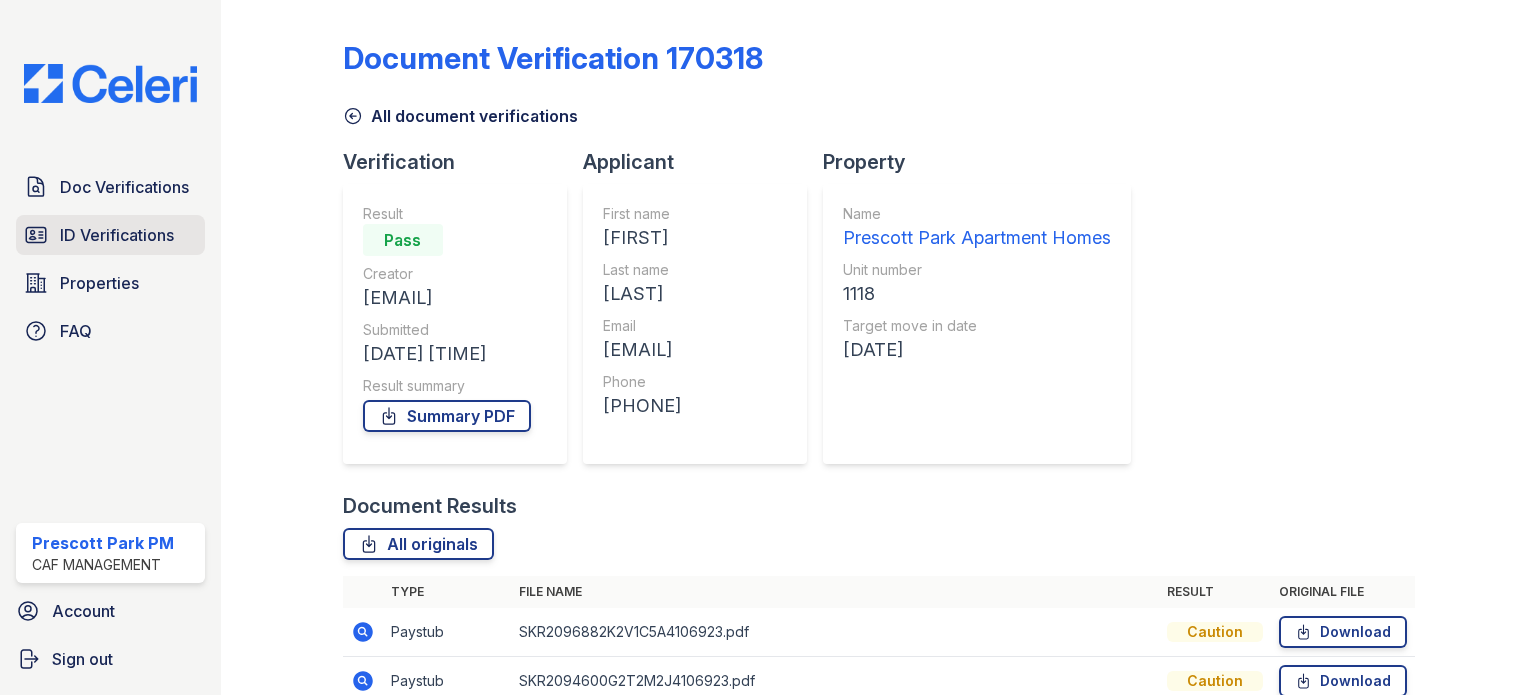 click on "ID Verifications" at bounding box center (117, 235) 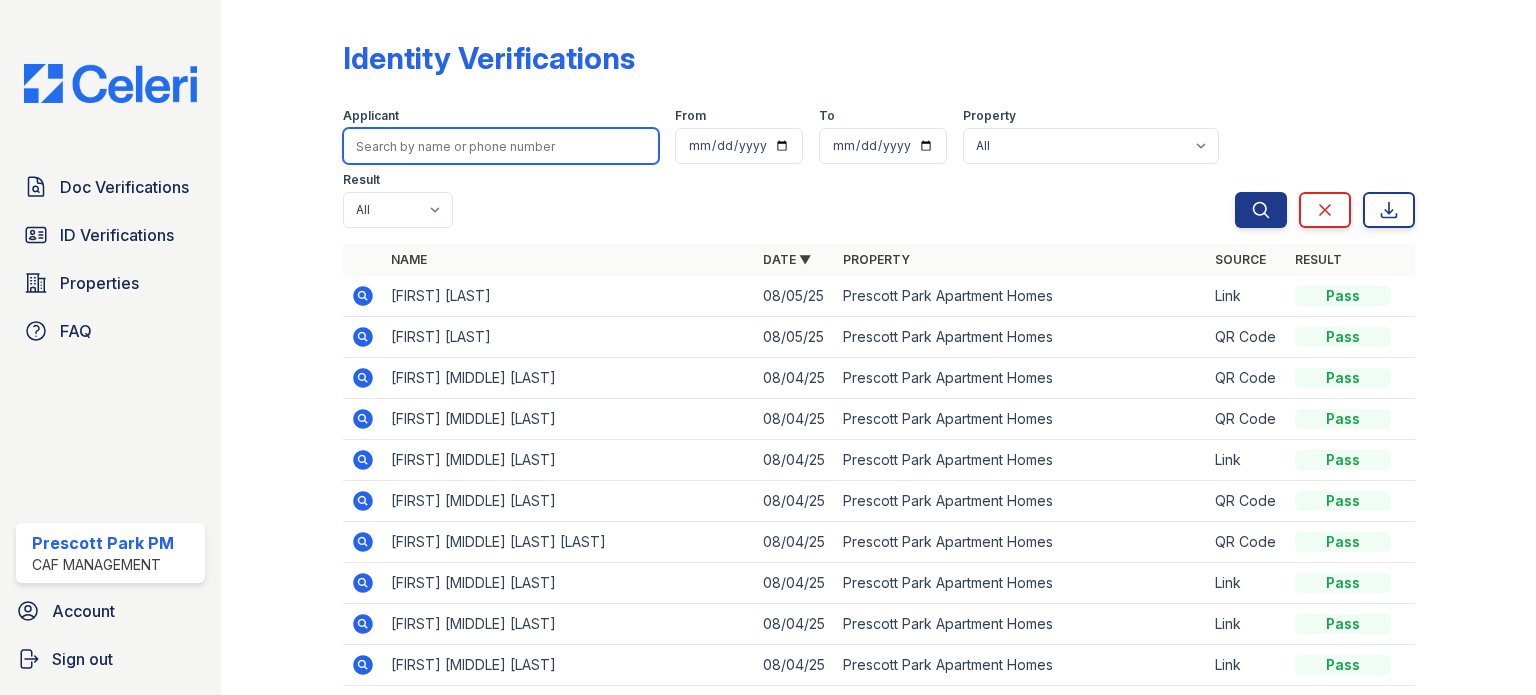 click at bounding box center (501, 146) 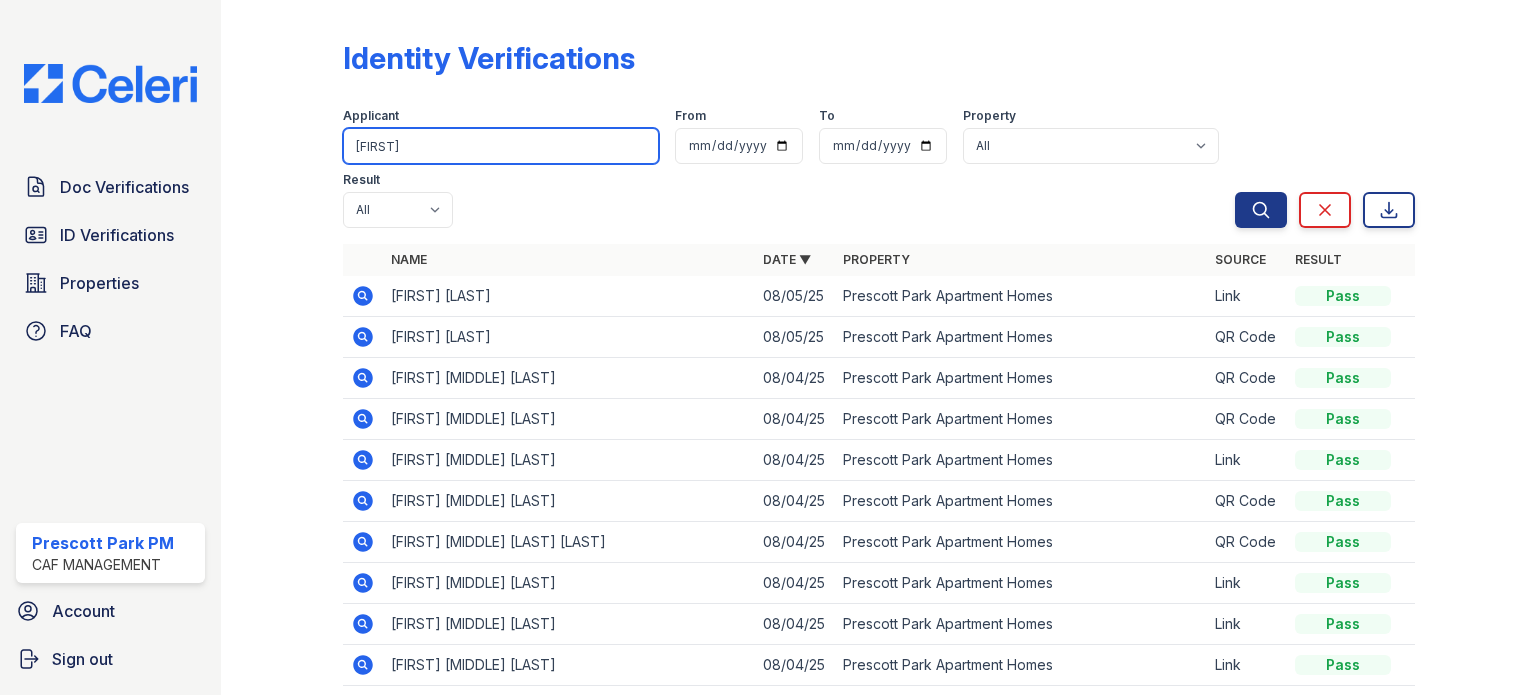 type on "malcom" 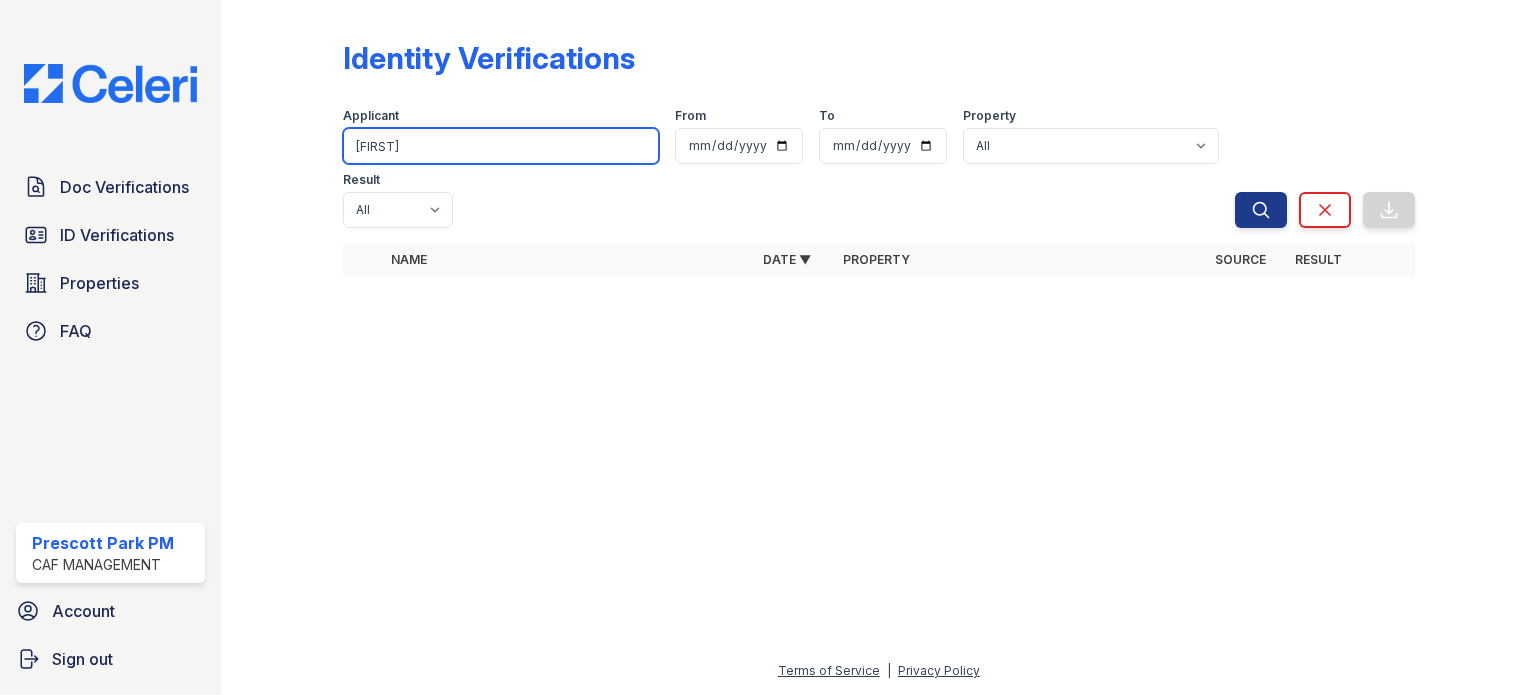 click on "malcom" at bounding box center [501, 146] 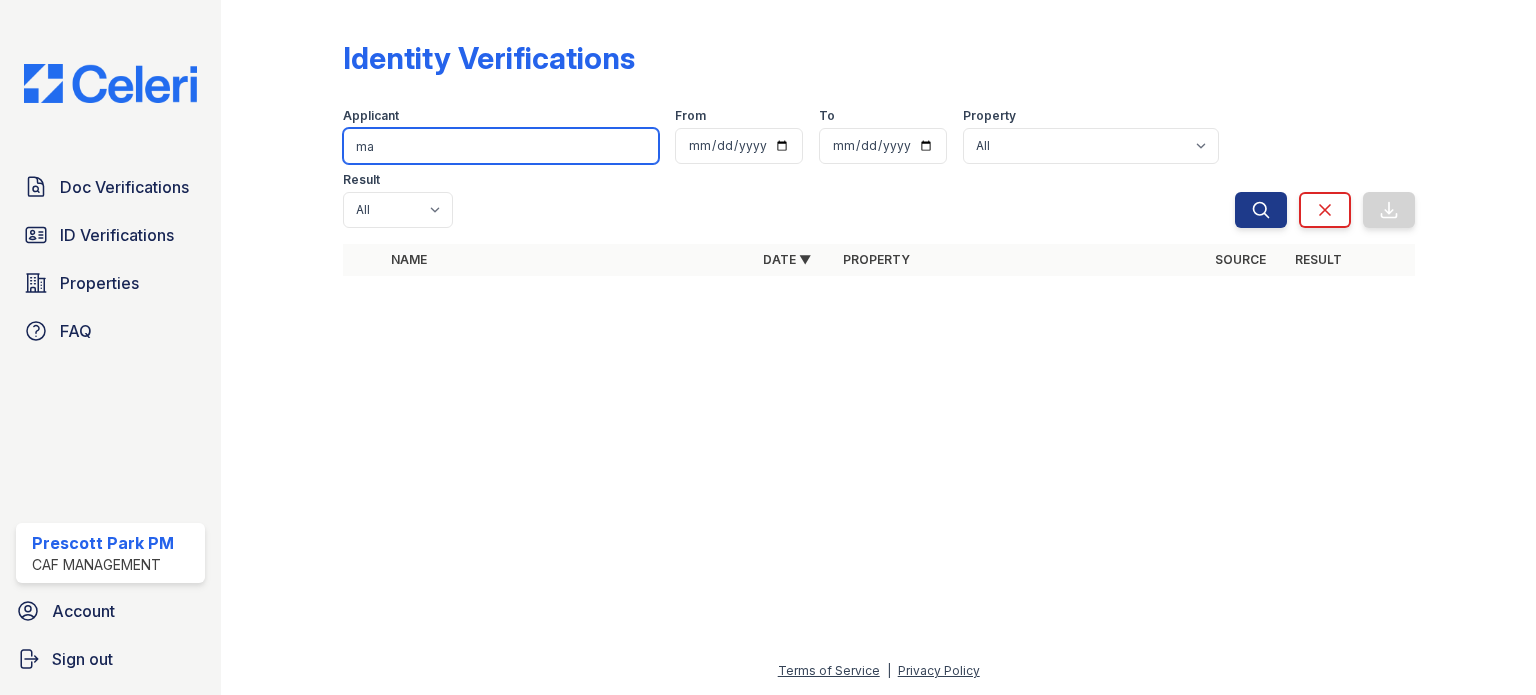 type on "m" 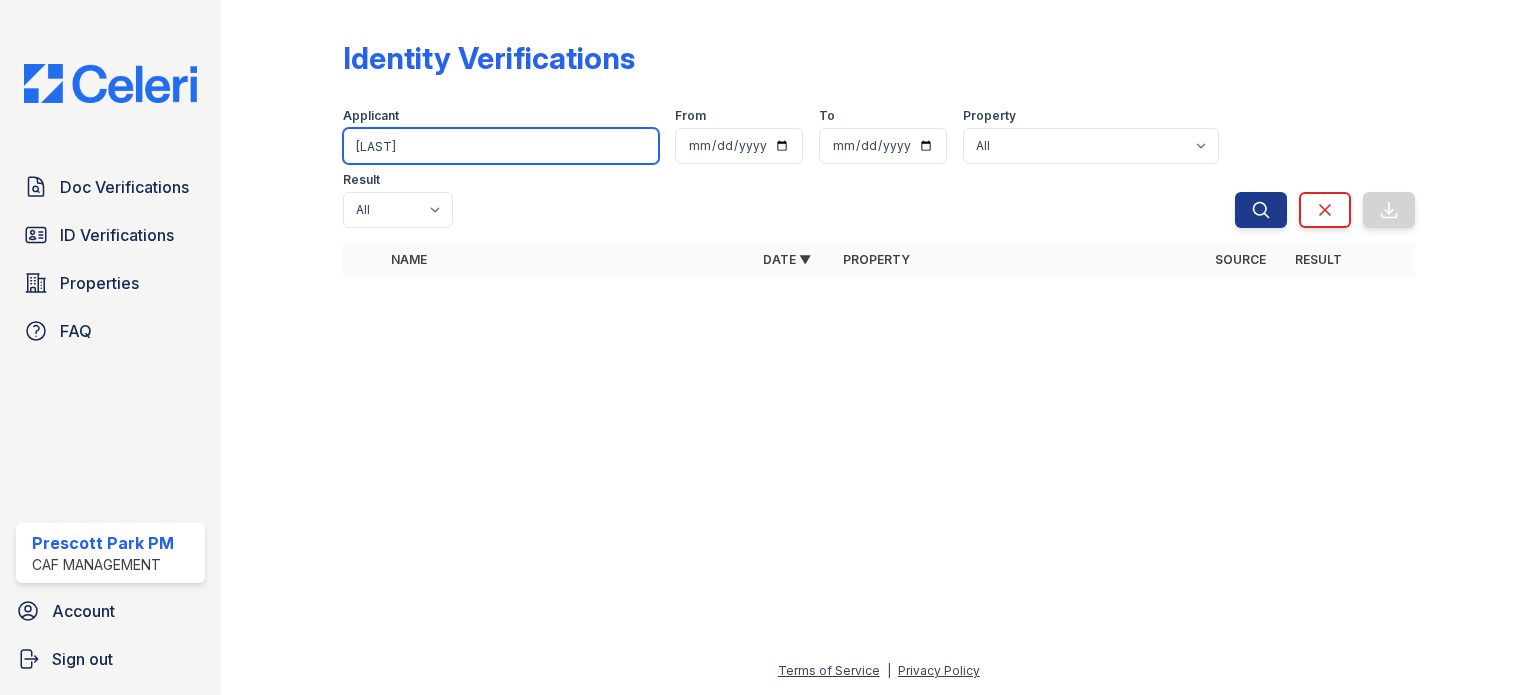 type on "lewis" 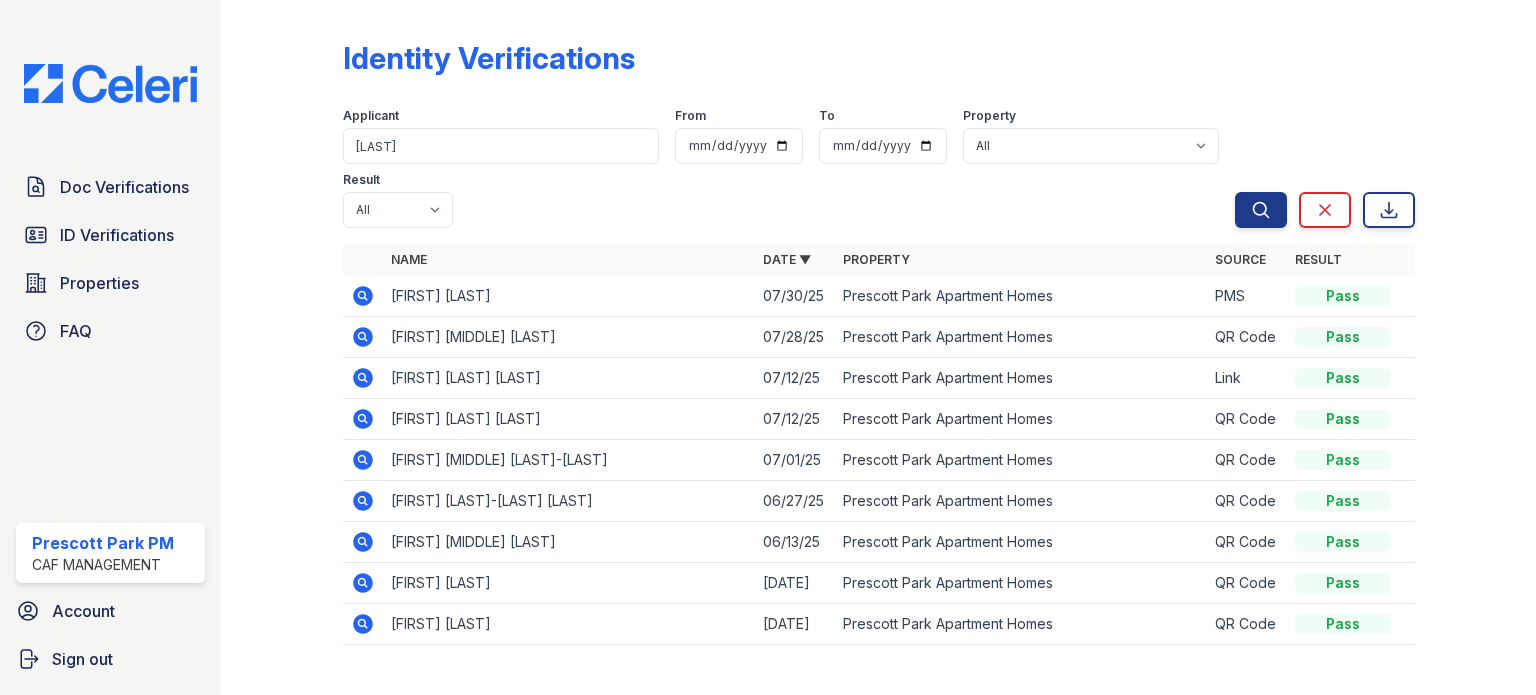 click 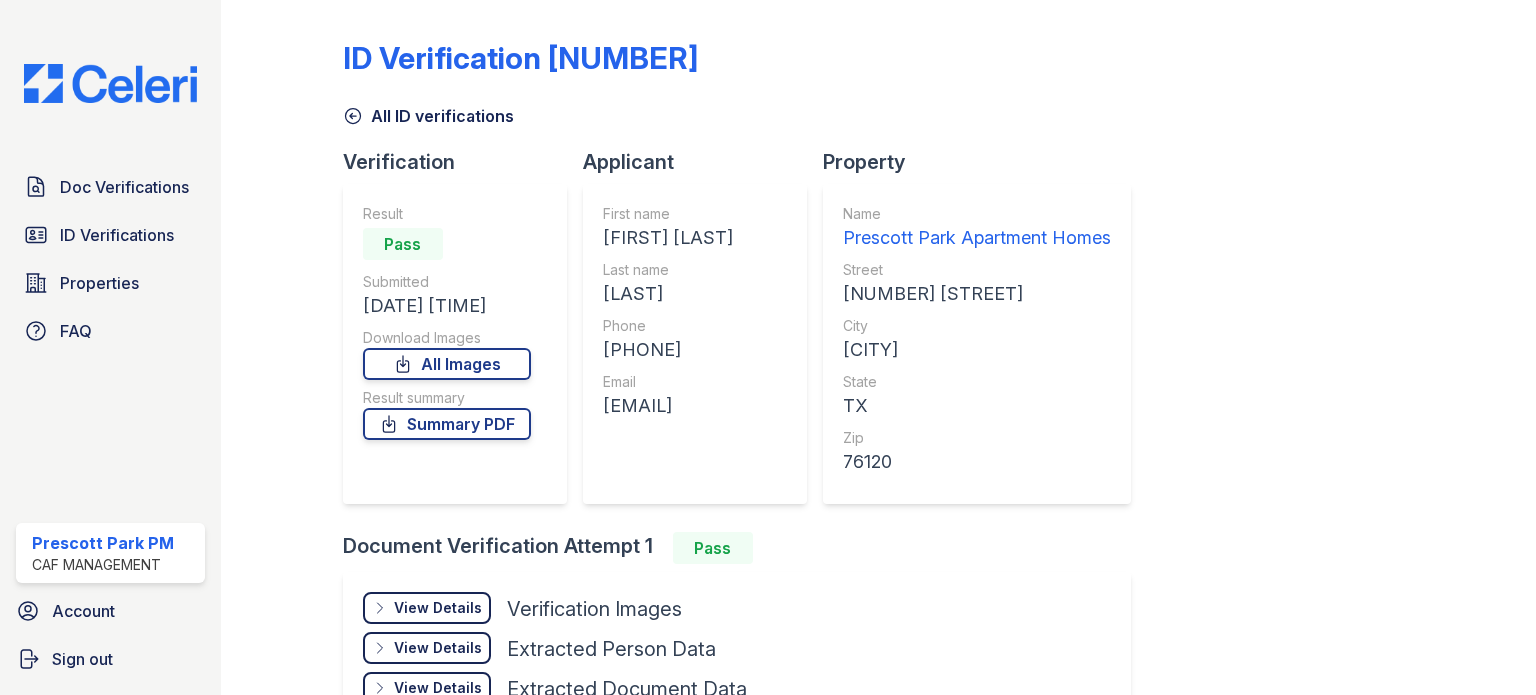 scroll, scrollTop: 0, scrollLeft: 0, axis: both 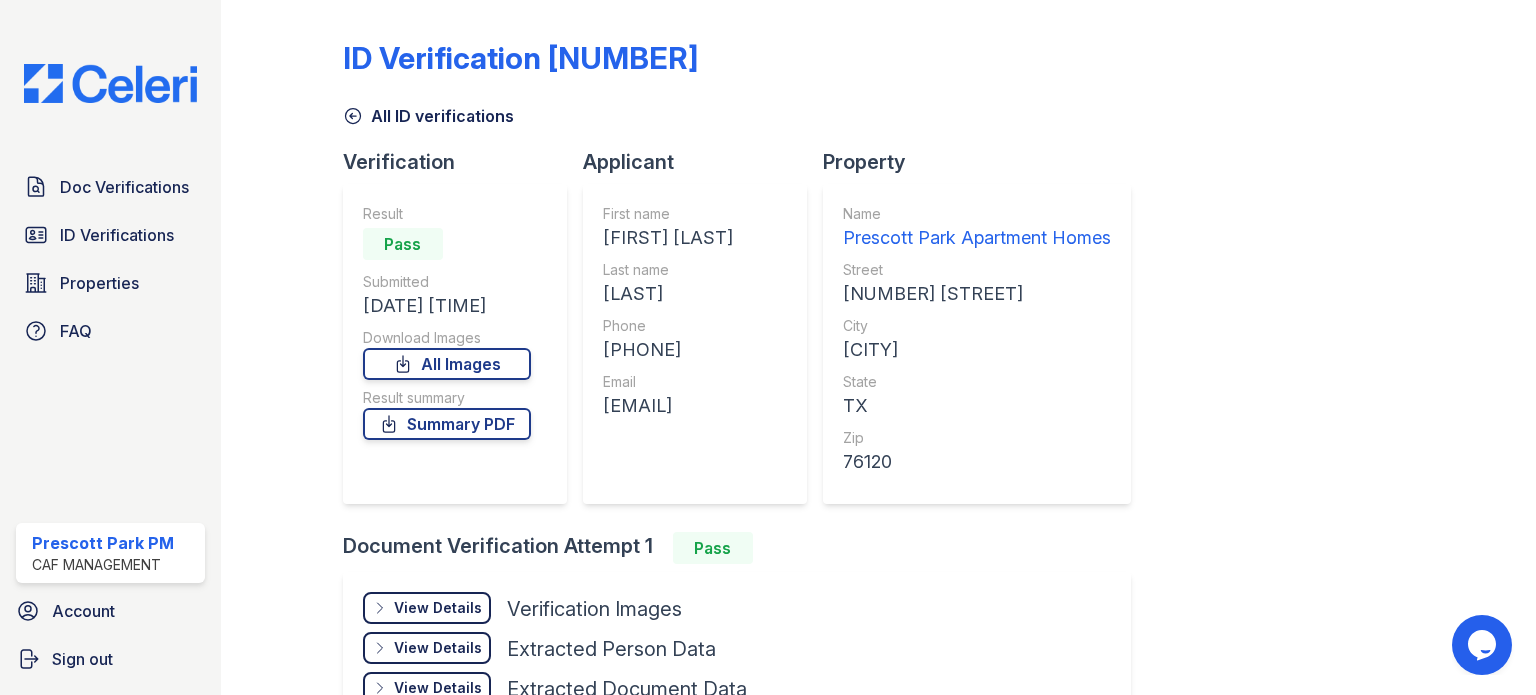 click on "View Details" at bounding box center (438, 608) 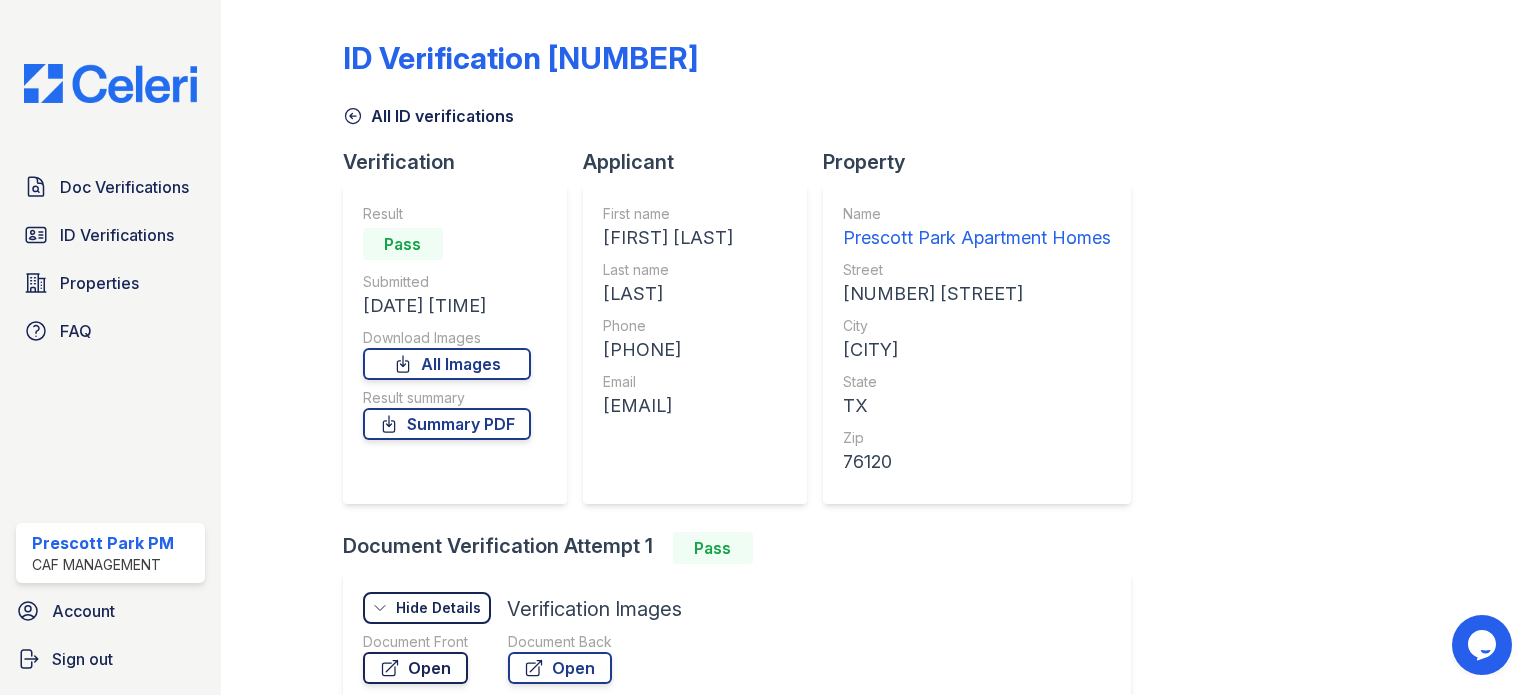 click on "Open" at bounding box center [415, 668] 